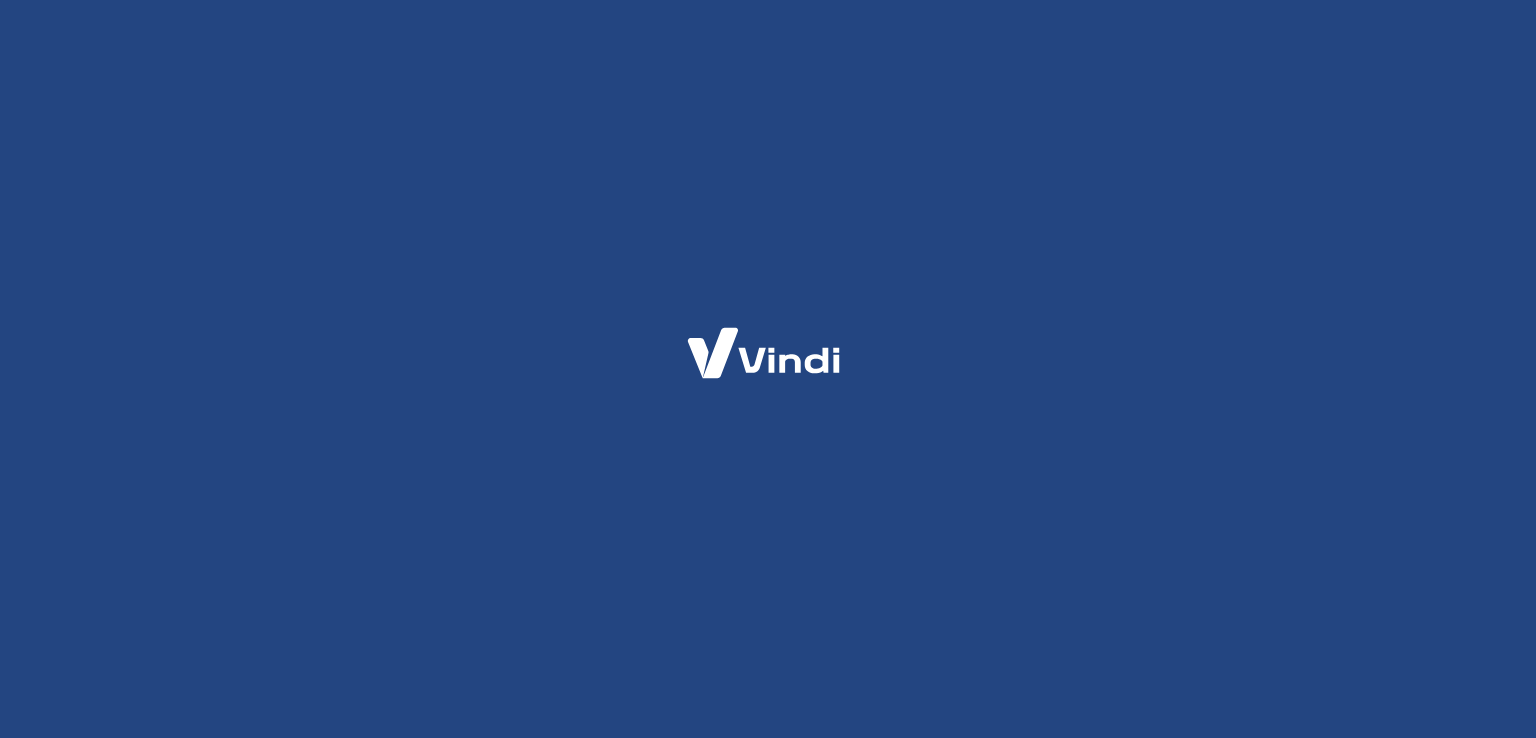 scroll, scrollTop: 0, scrollLeft: 0, axis: both 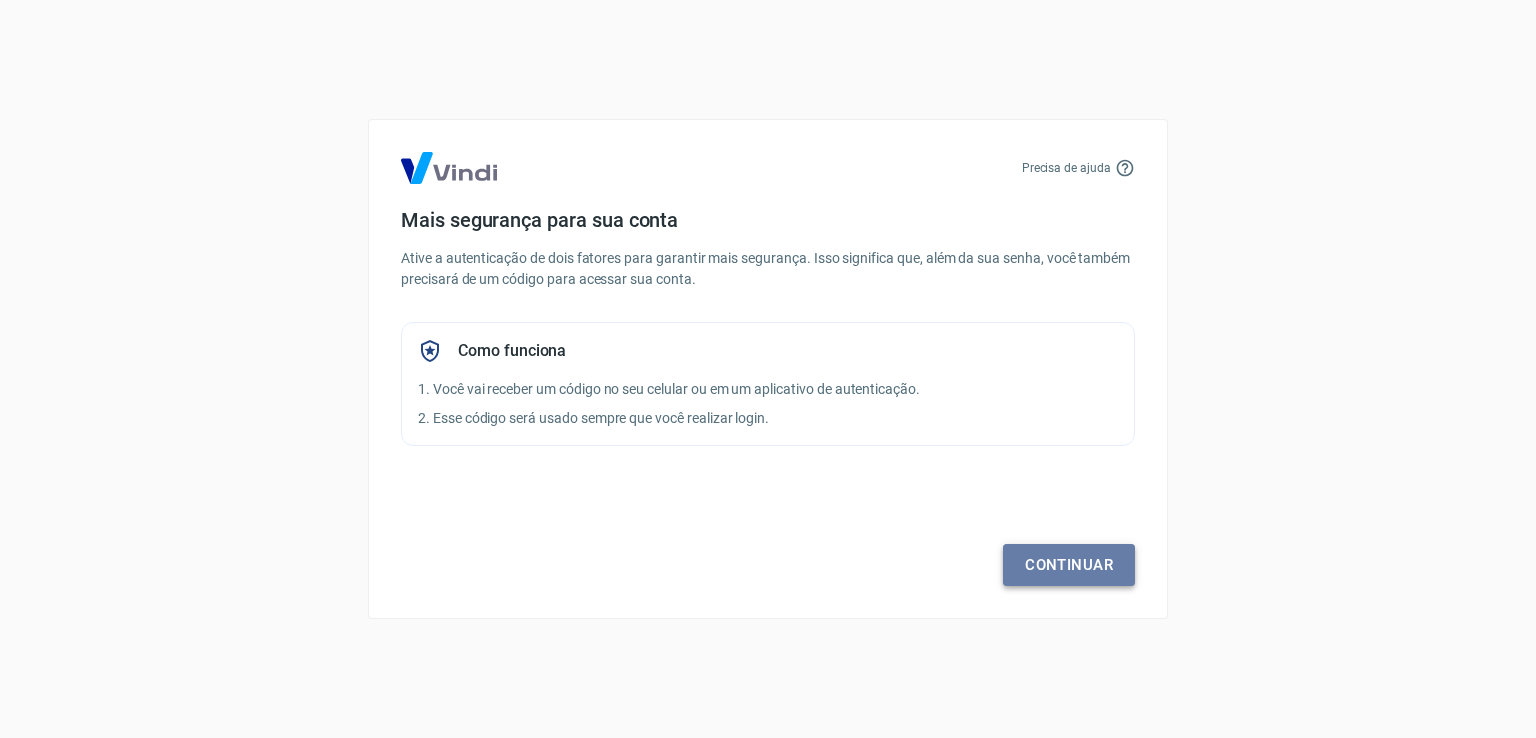 click on "Continuar" at bounding box center (1069, 565) 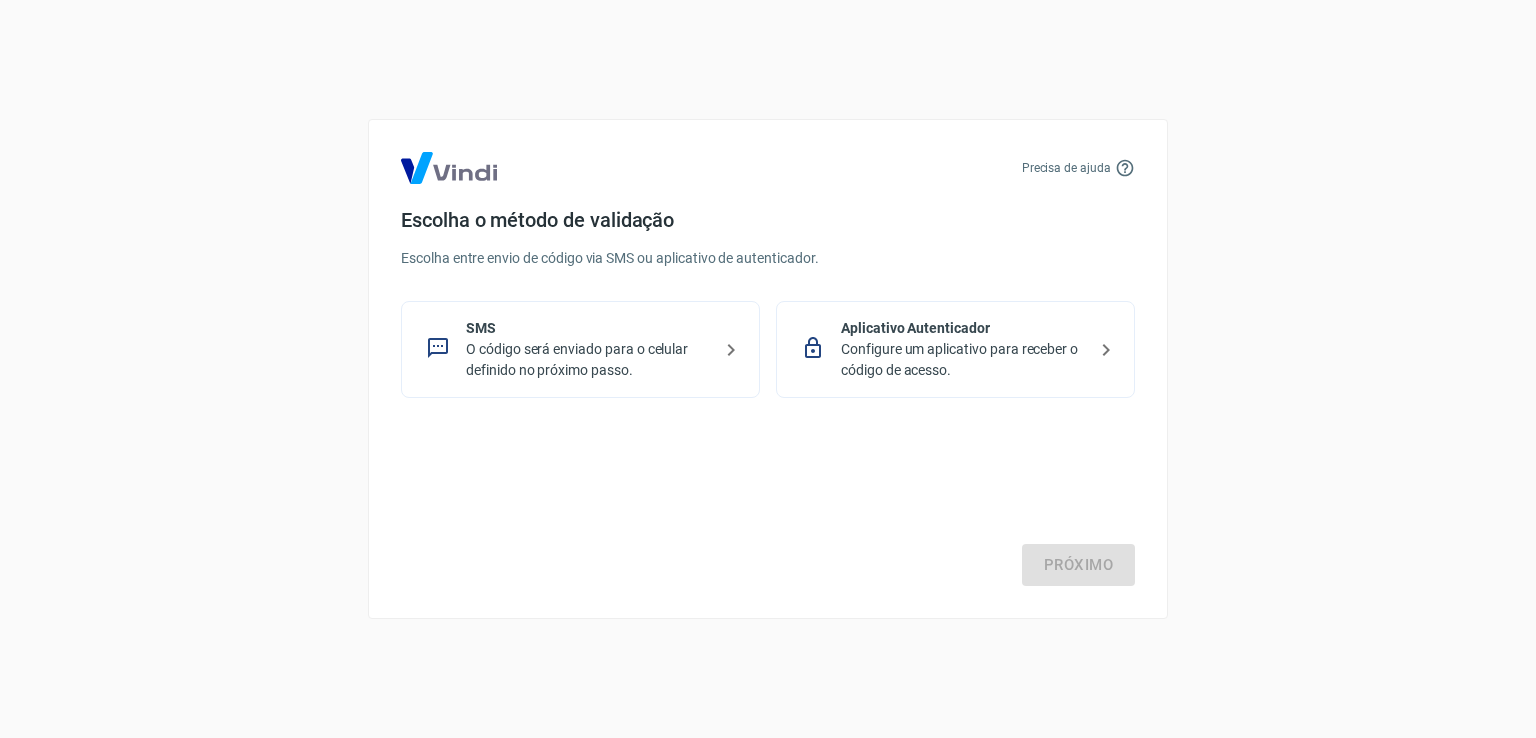 click on "Configure um aplicativo para receber o código de acesso." at bounding box center [963, 360] 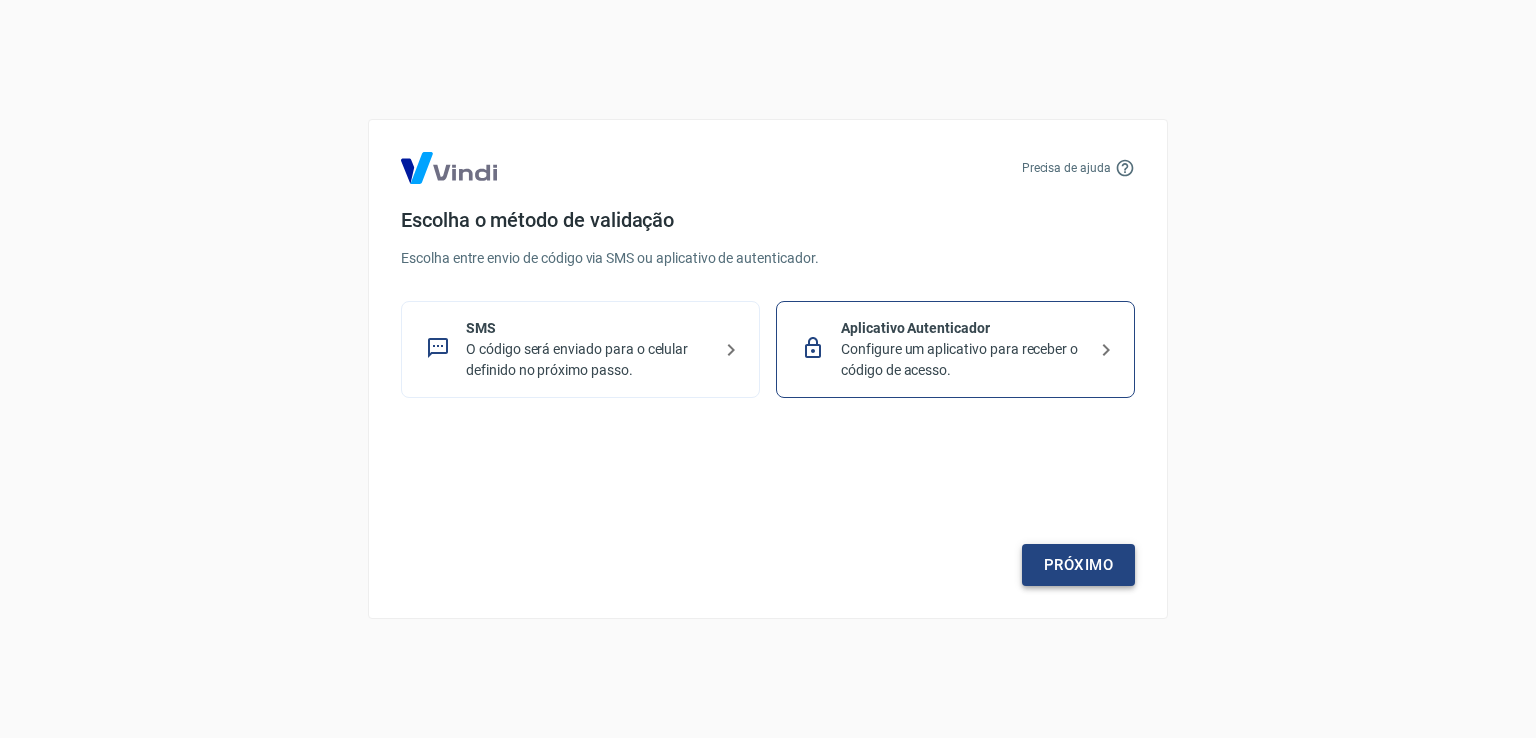 click on "Próximo" at bounding box center [1078, 565] 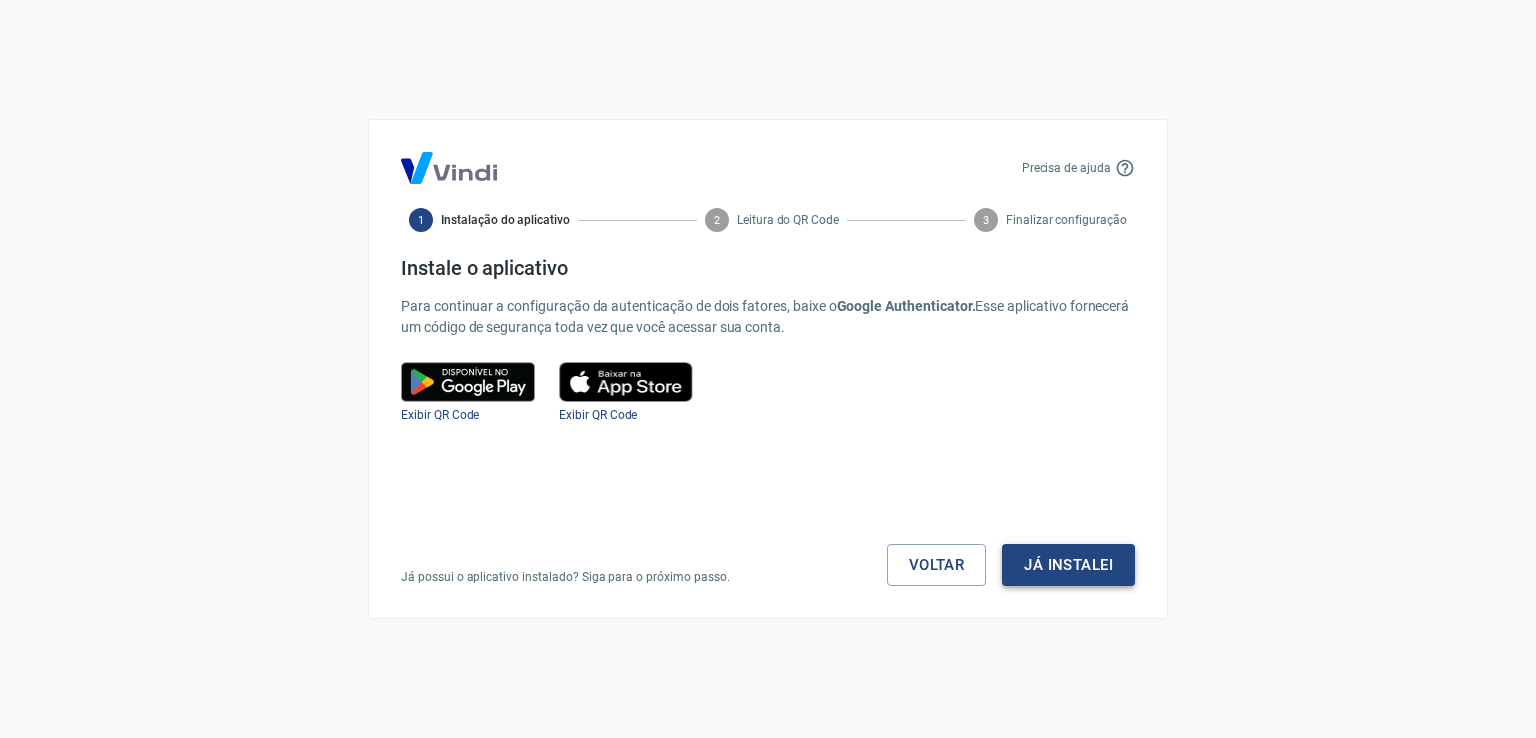 click on "Já instalei" at bounding box center (1068, 565) 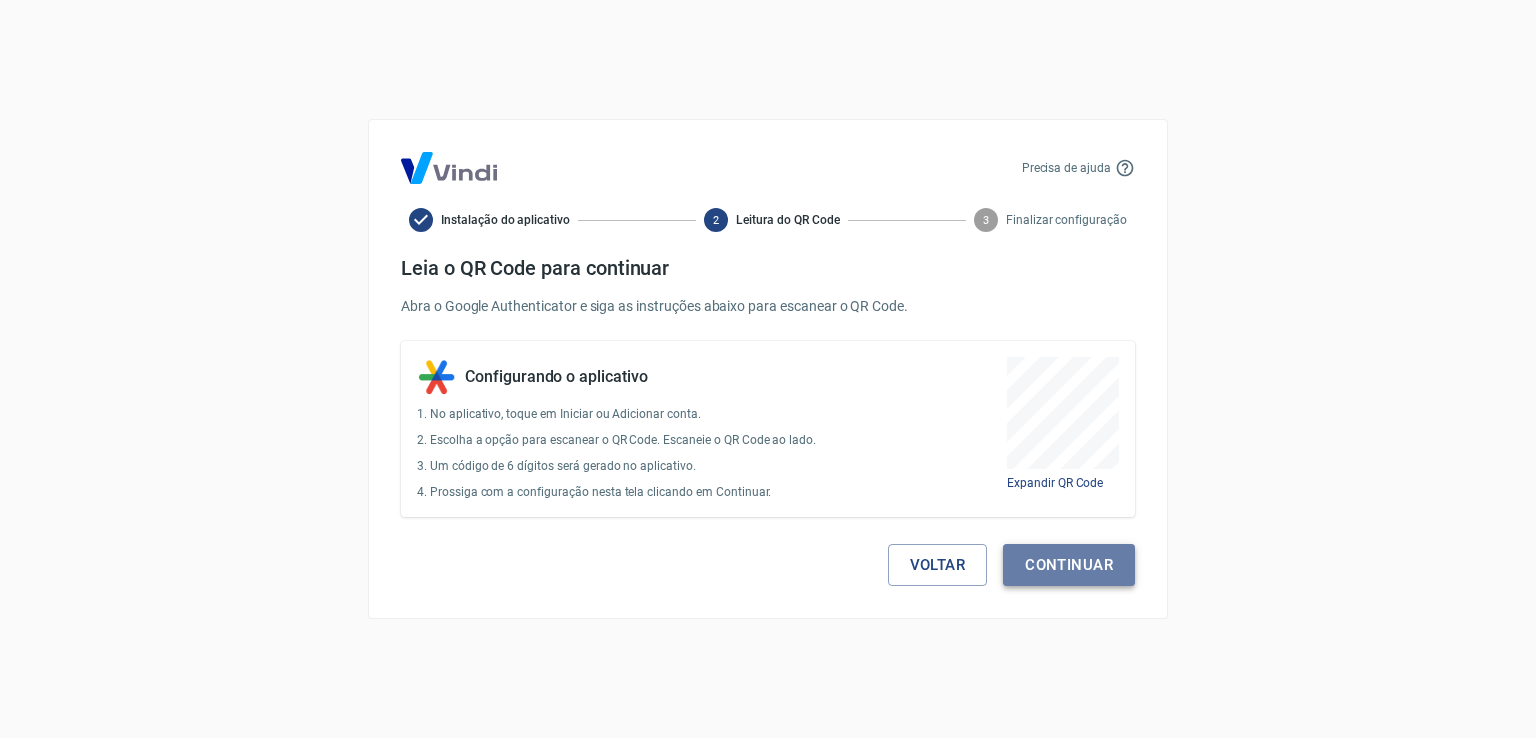 click on "Continuar" at bounding box center (1069, 565) 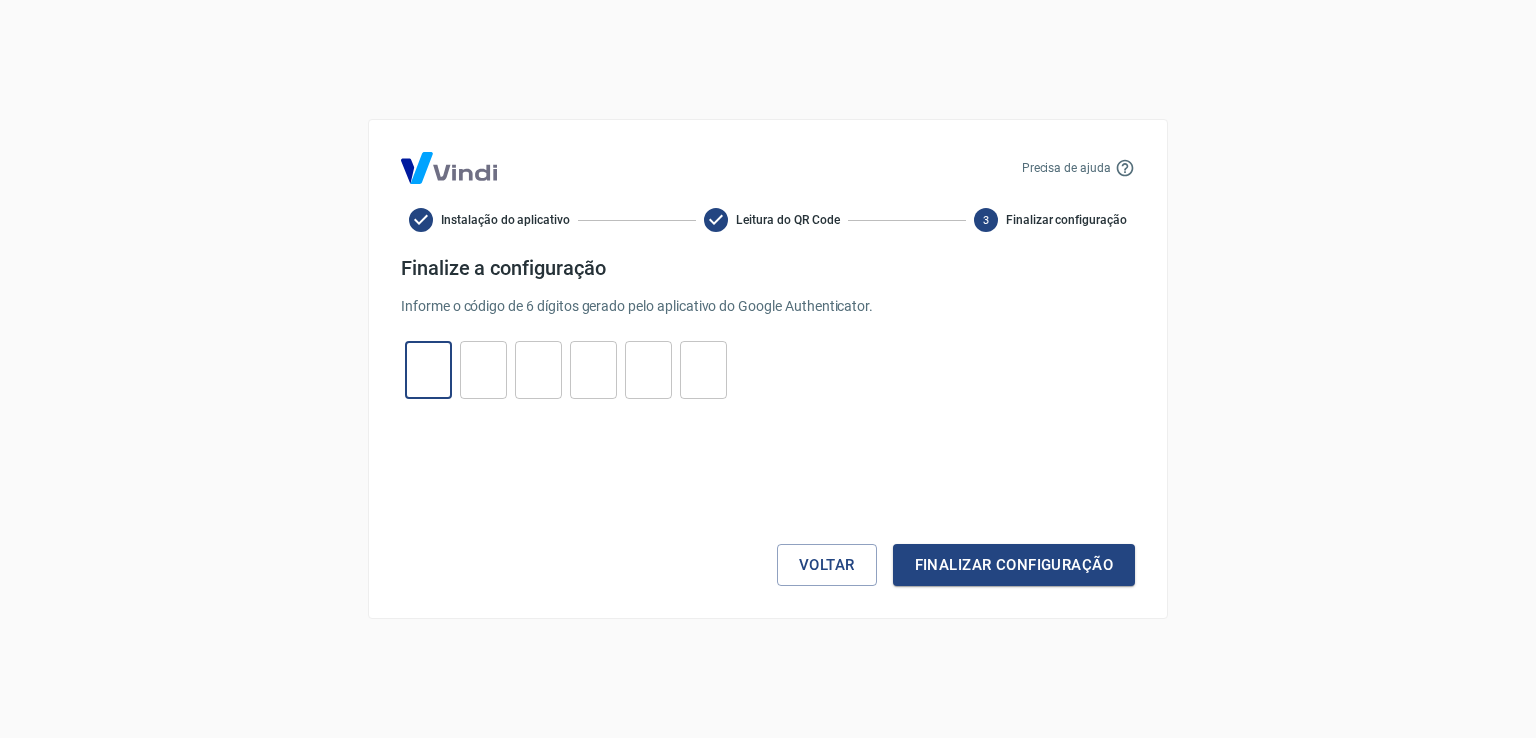 click at bounding box center (428, 370) 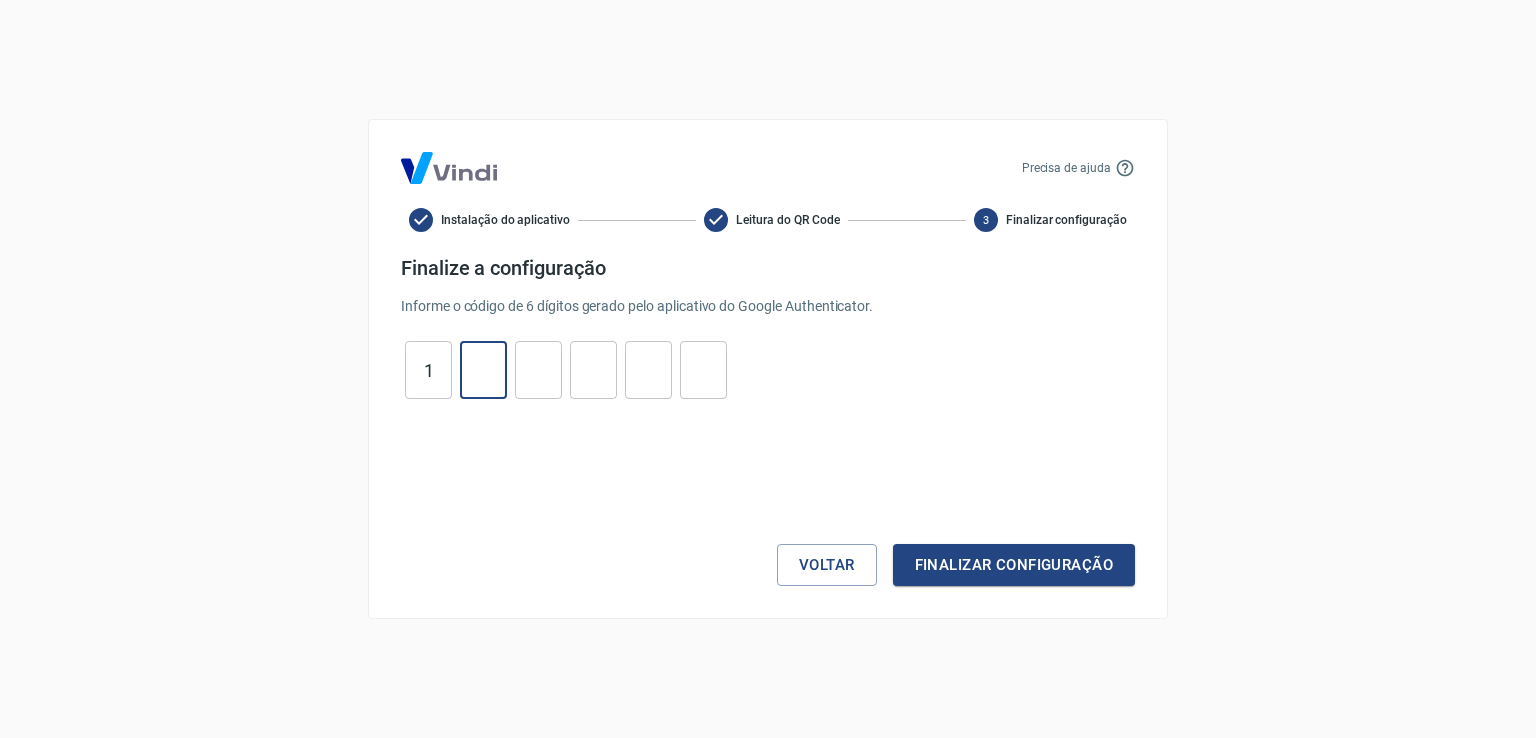 type on "9" 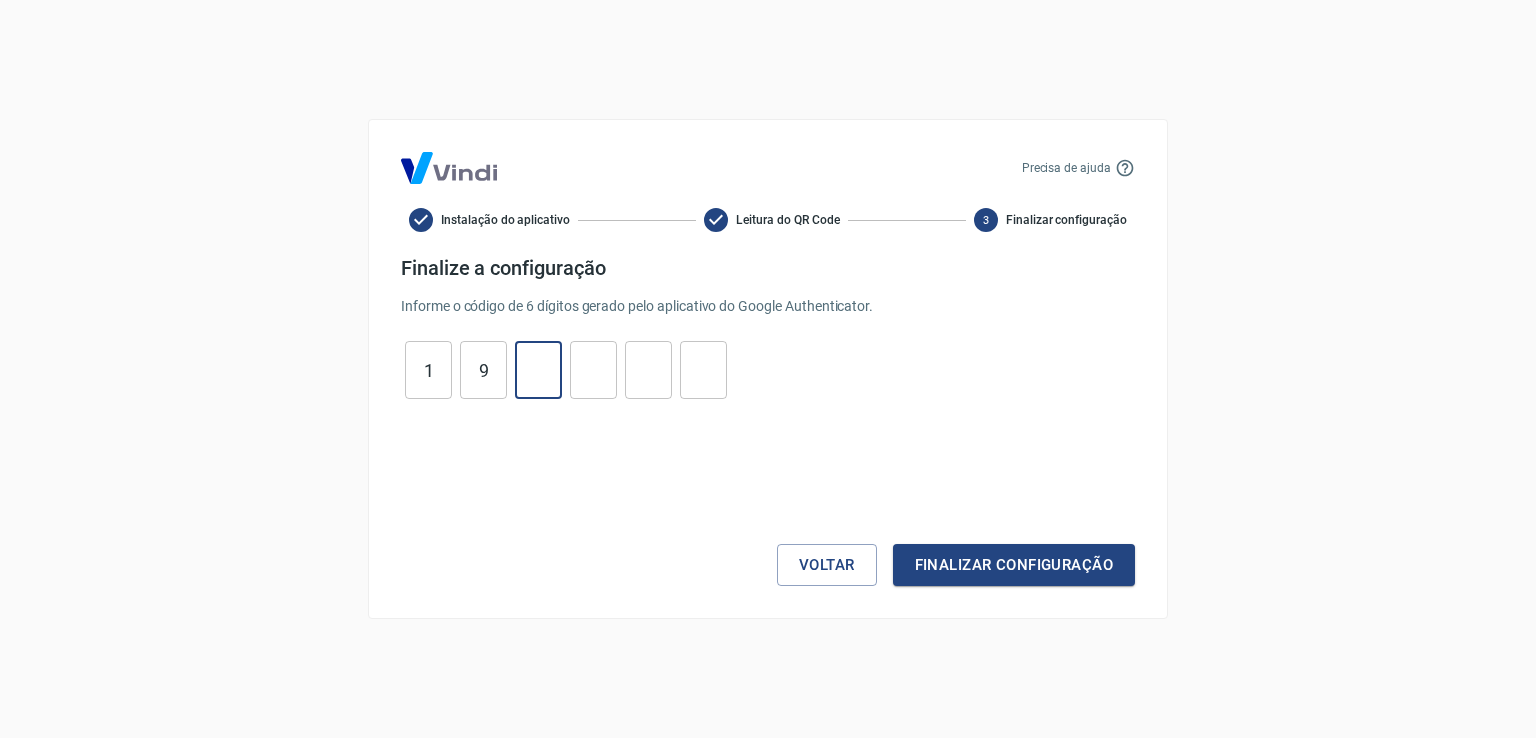 type on "4" 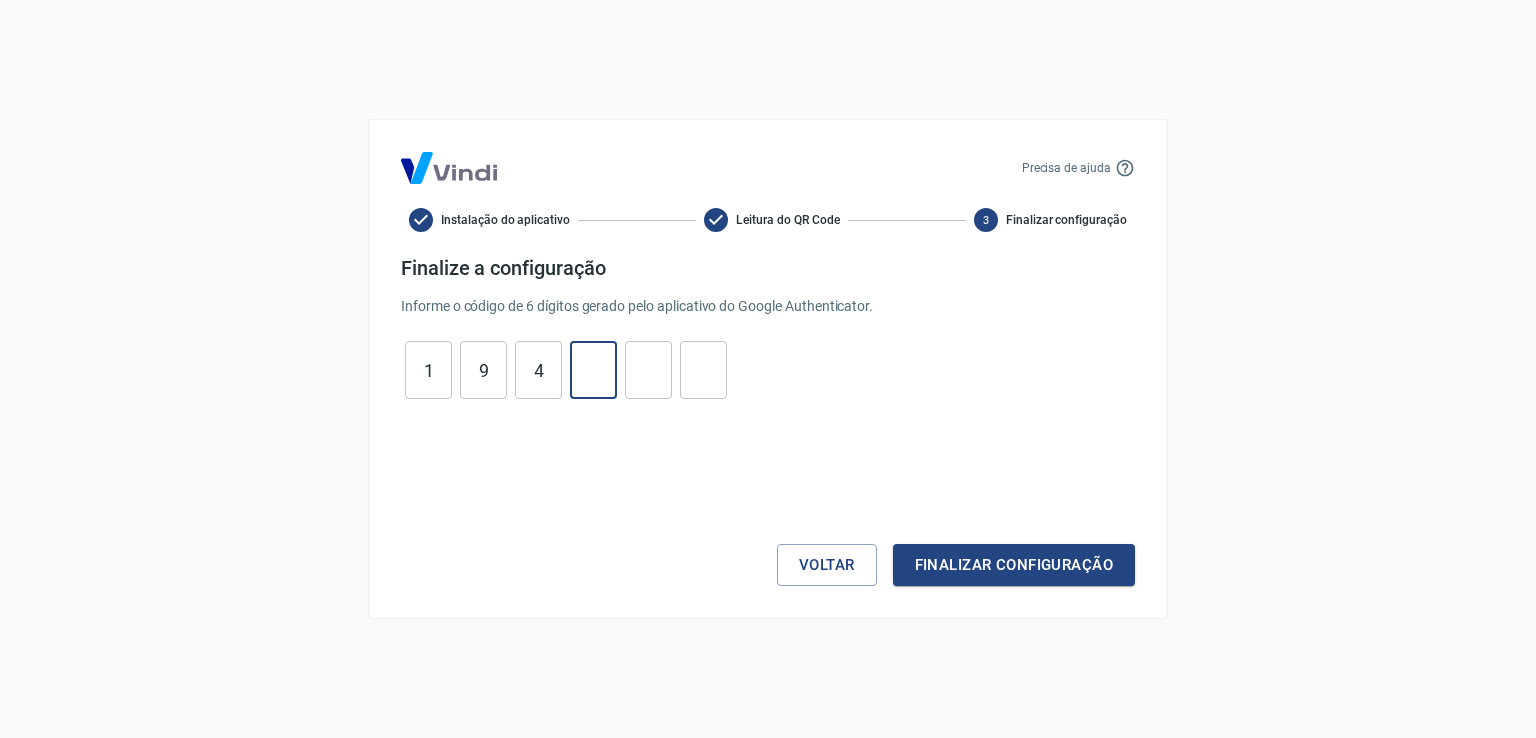 type on "1" 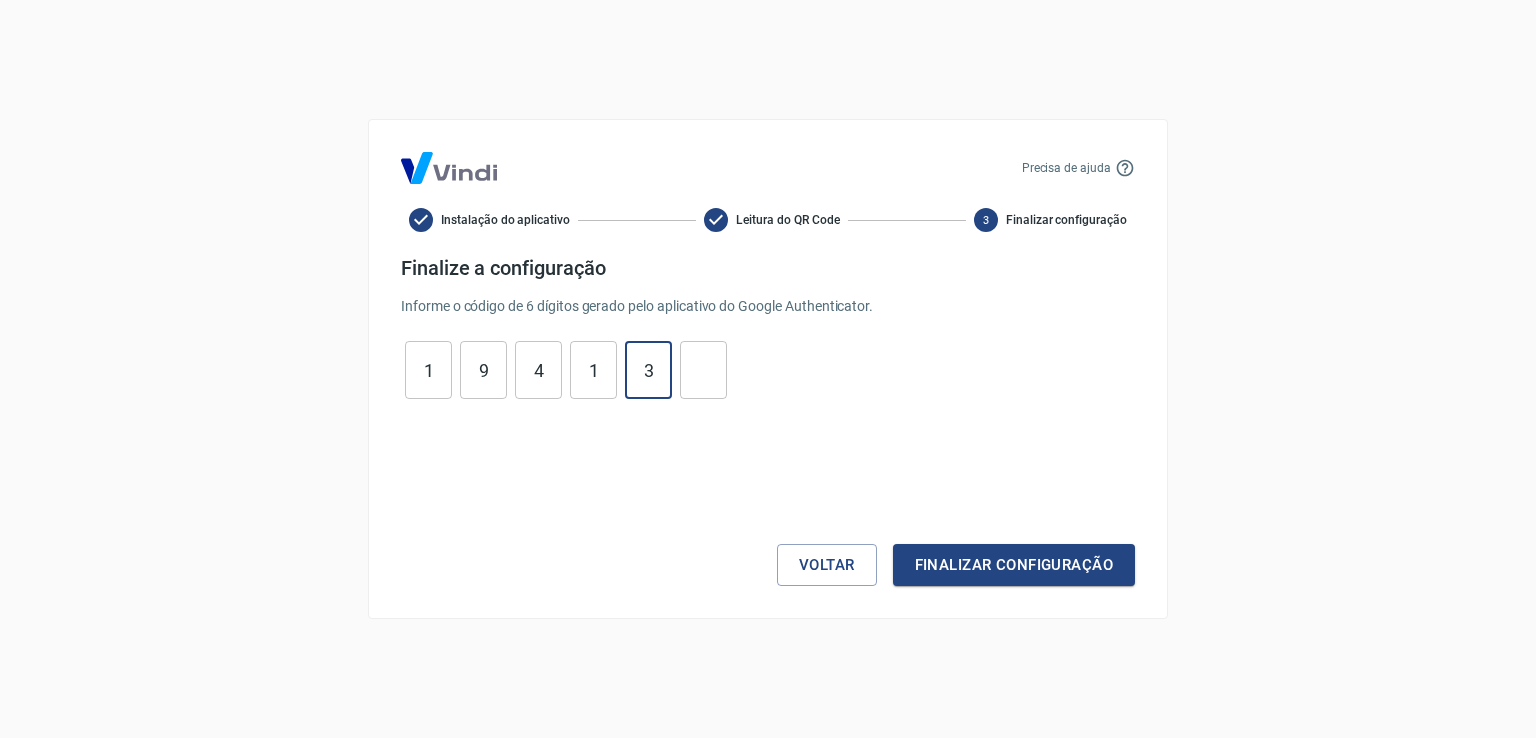 type on "3" 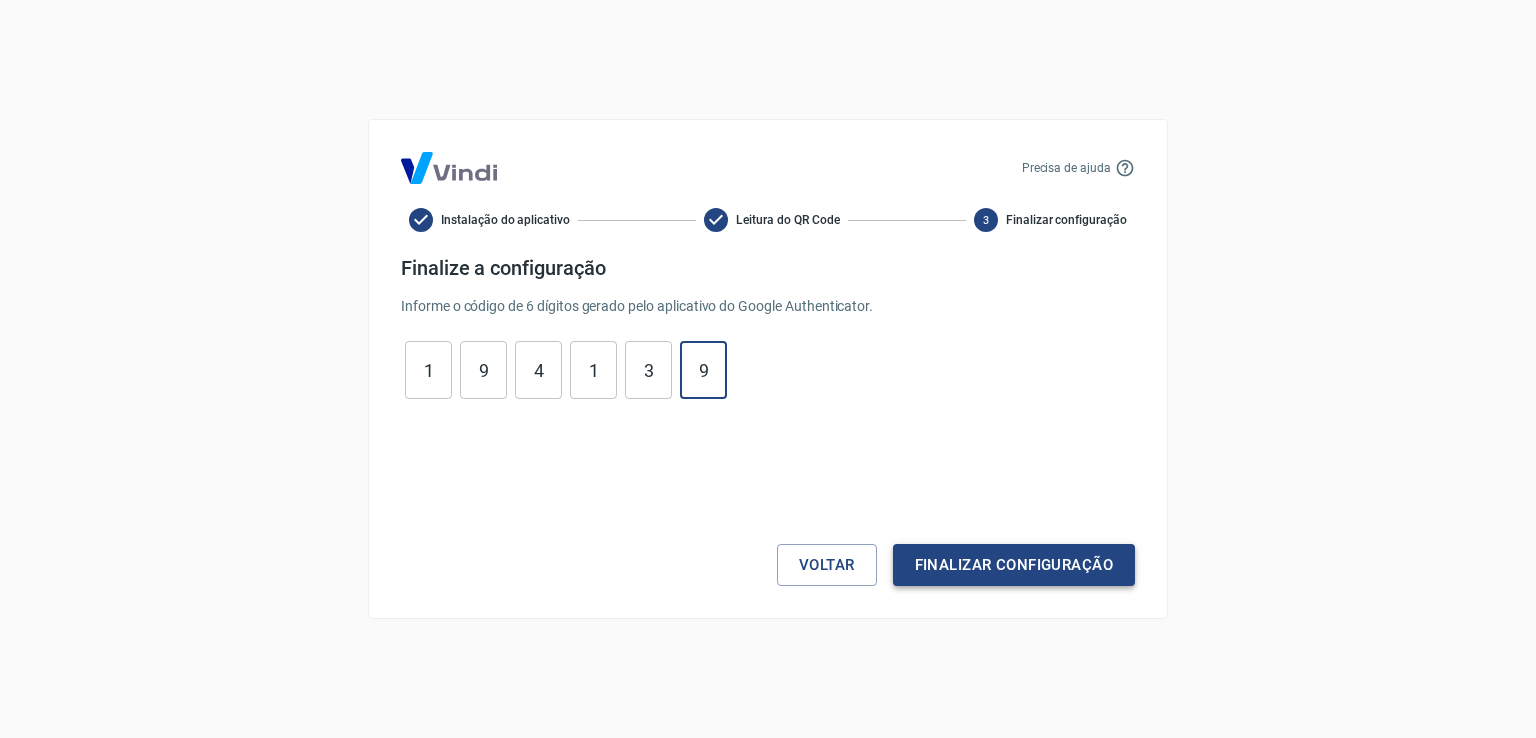 type on "9" 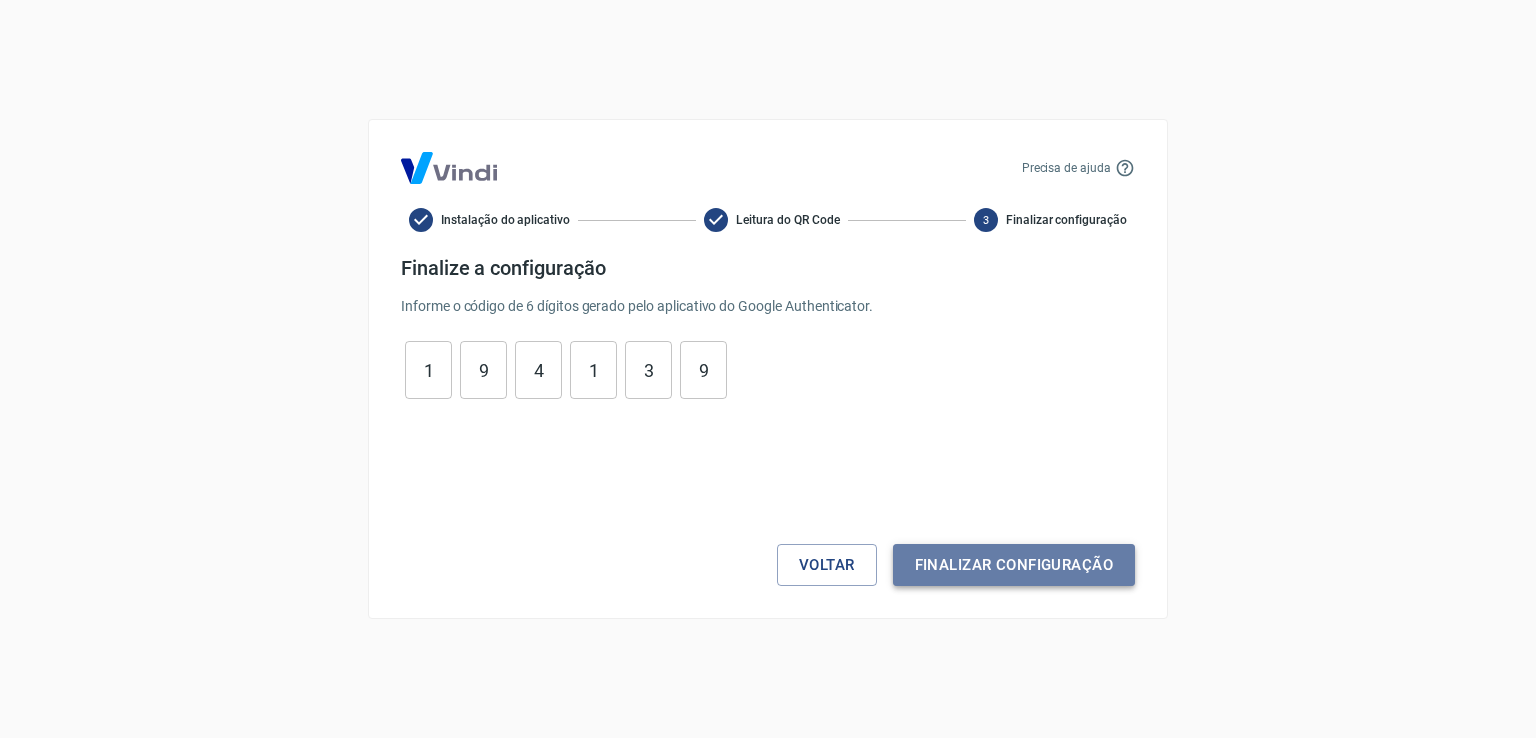 click on "Finalizar configuração" at bounding box center [1014, 565] 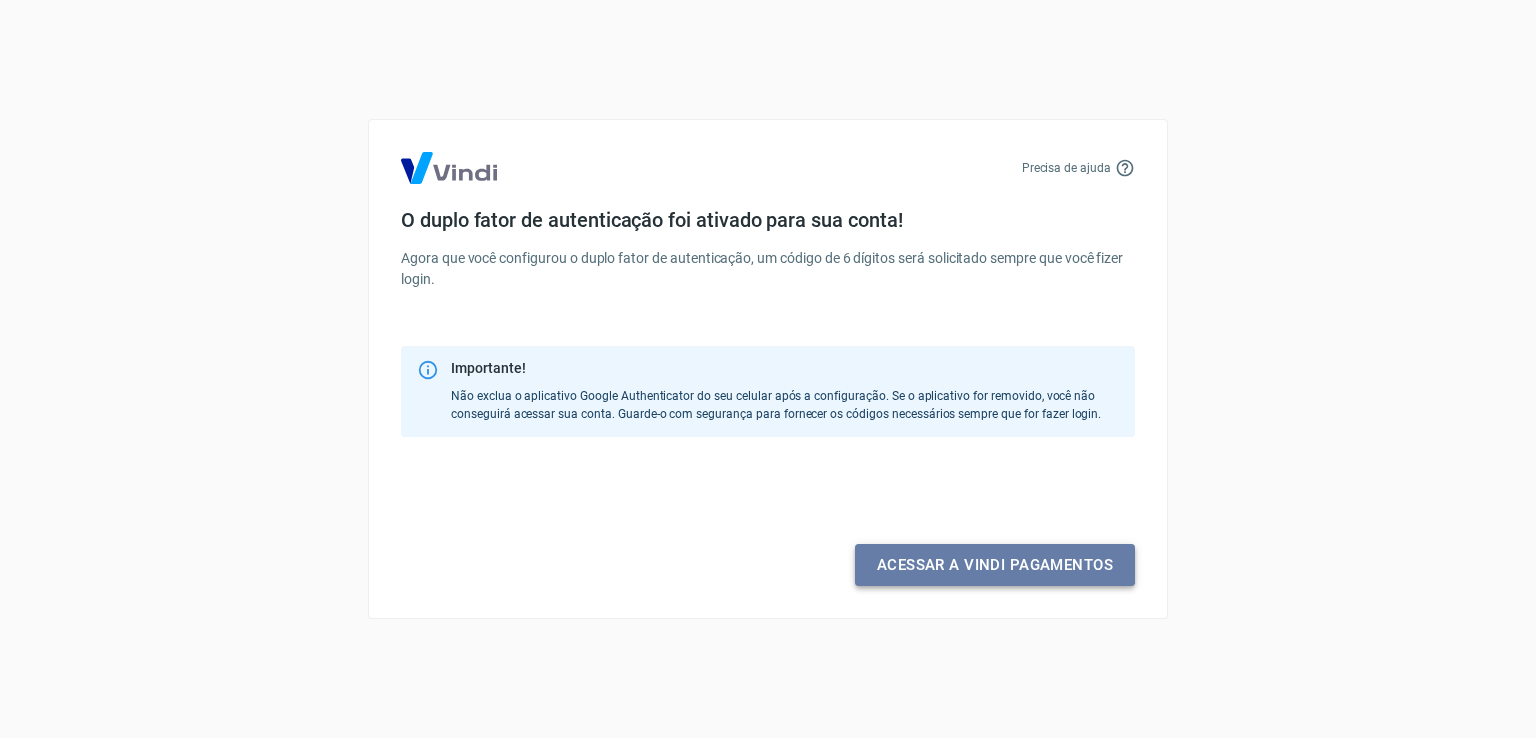 click on "Acessar a Vindi pagamentos" at bounding box center [995, 565] 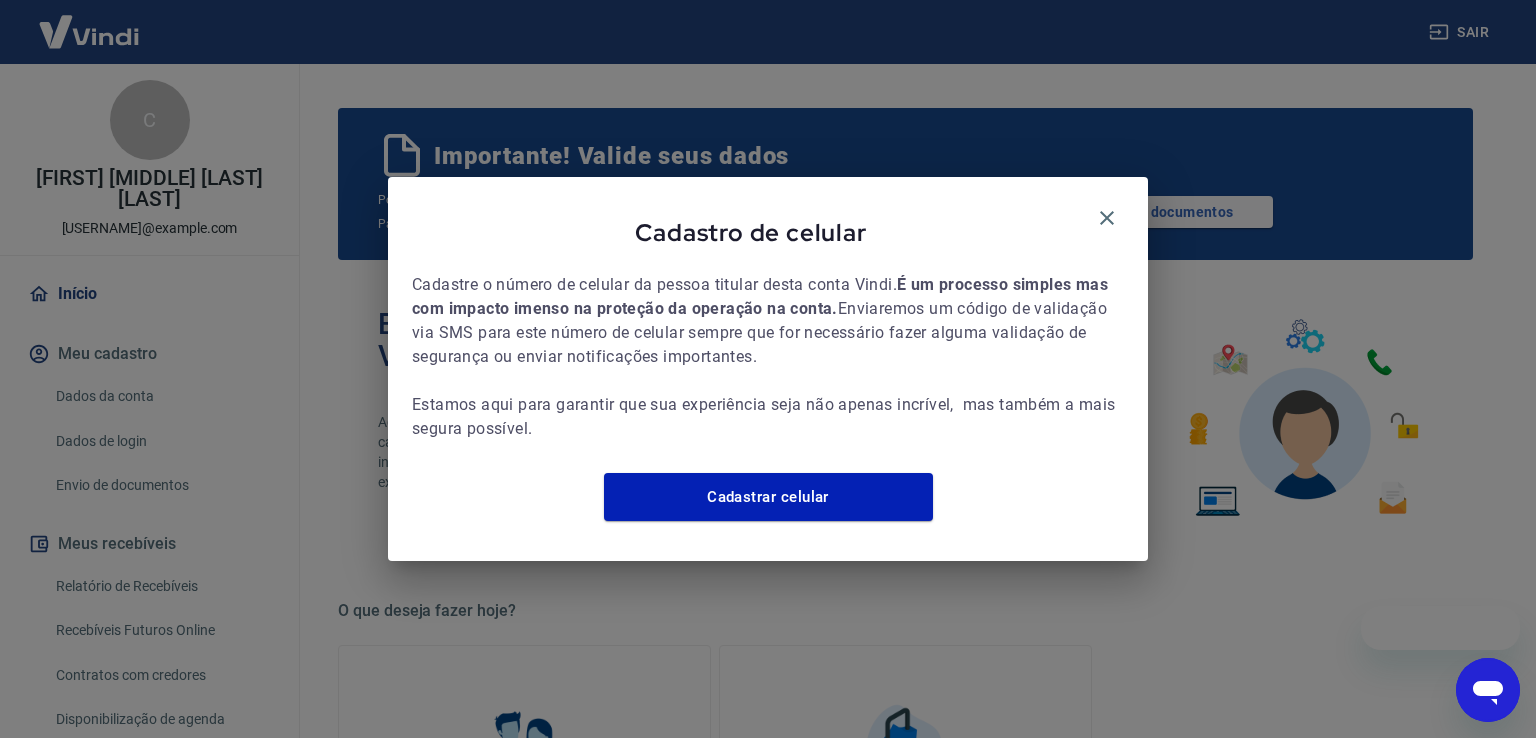 scroll, scrollTop: 0, scrollLeft: 0, axis: both 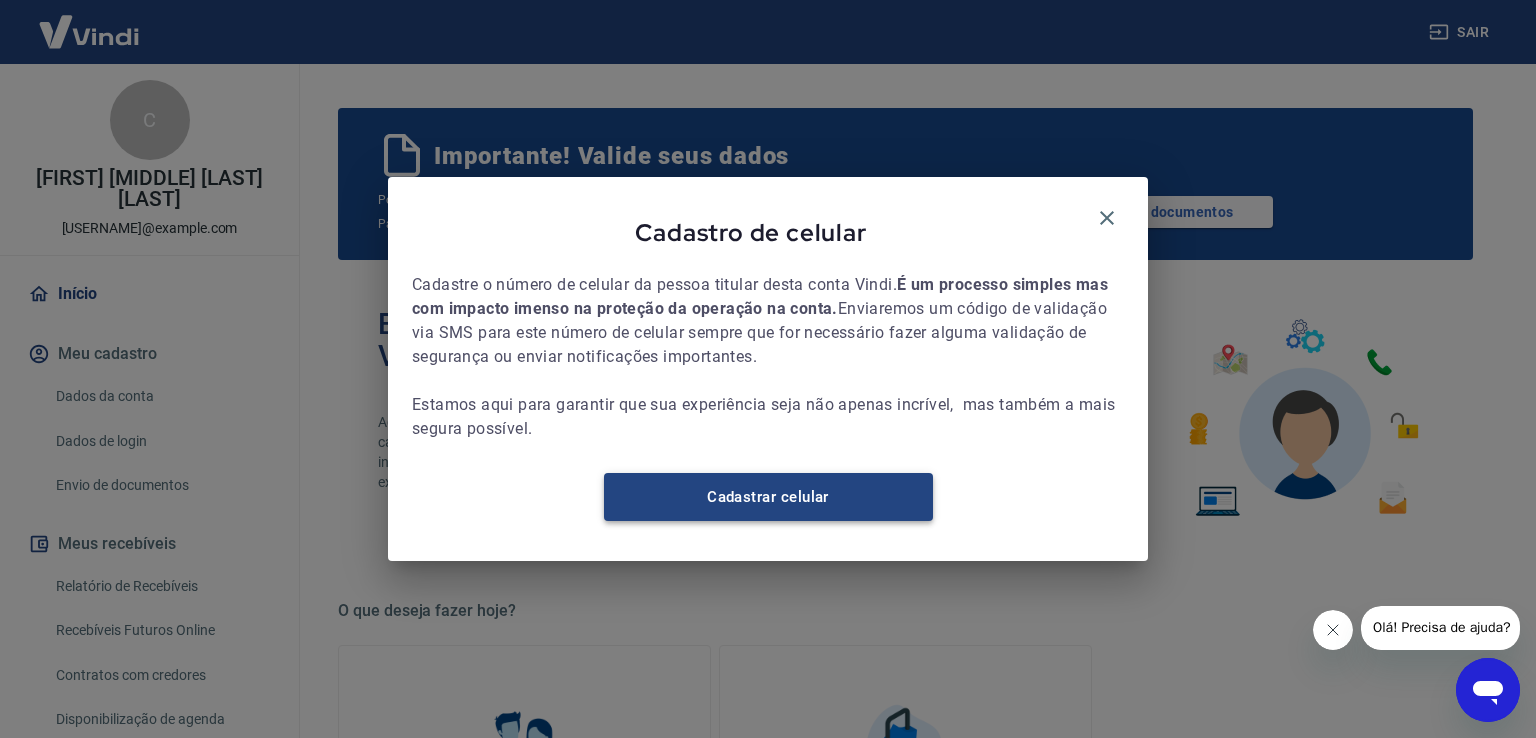 click on "Cadastrar celular" at bounding box center (768, 497) 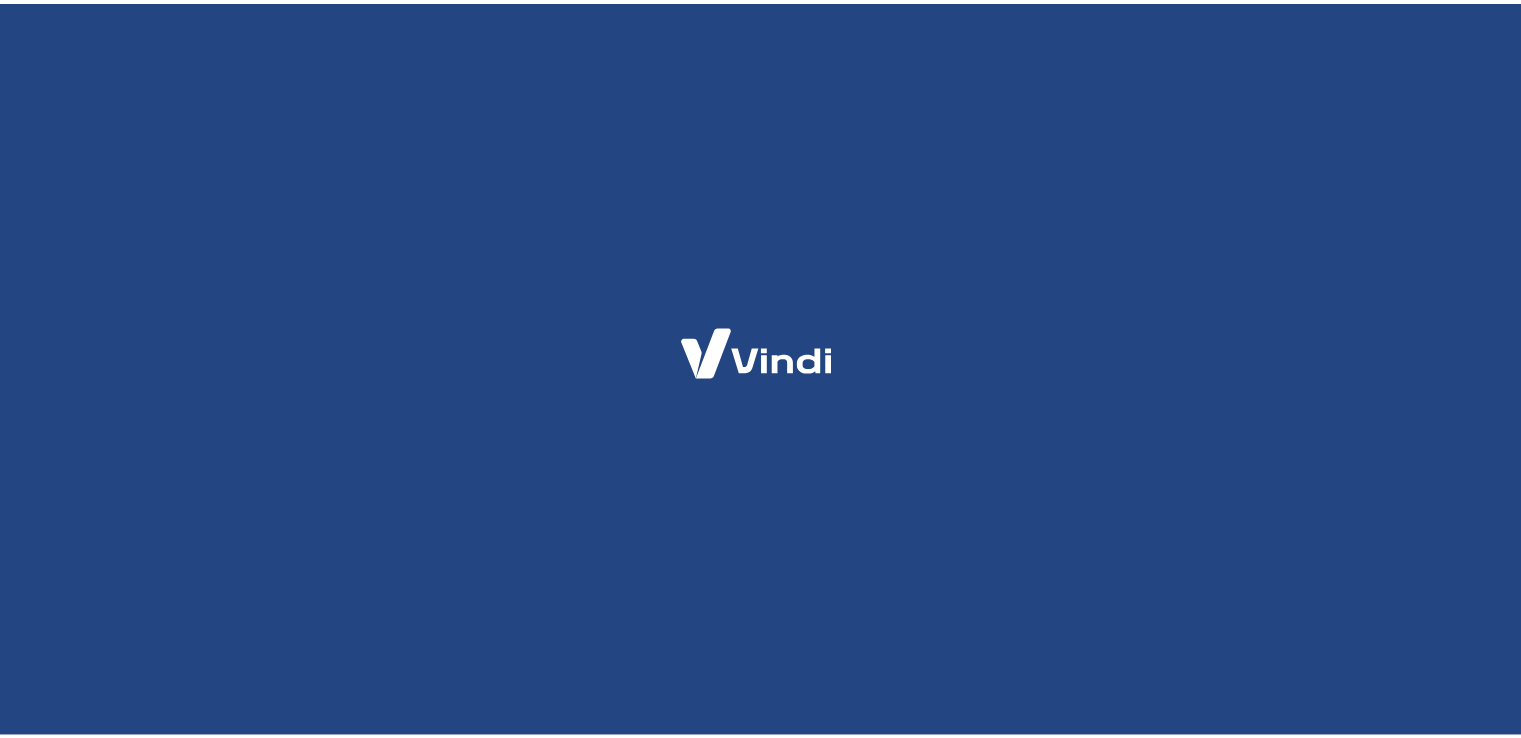 scroll, scrollTop: 0, scrollLeft: 0, axis: both 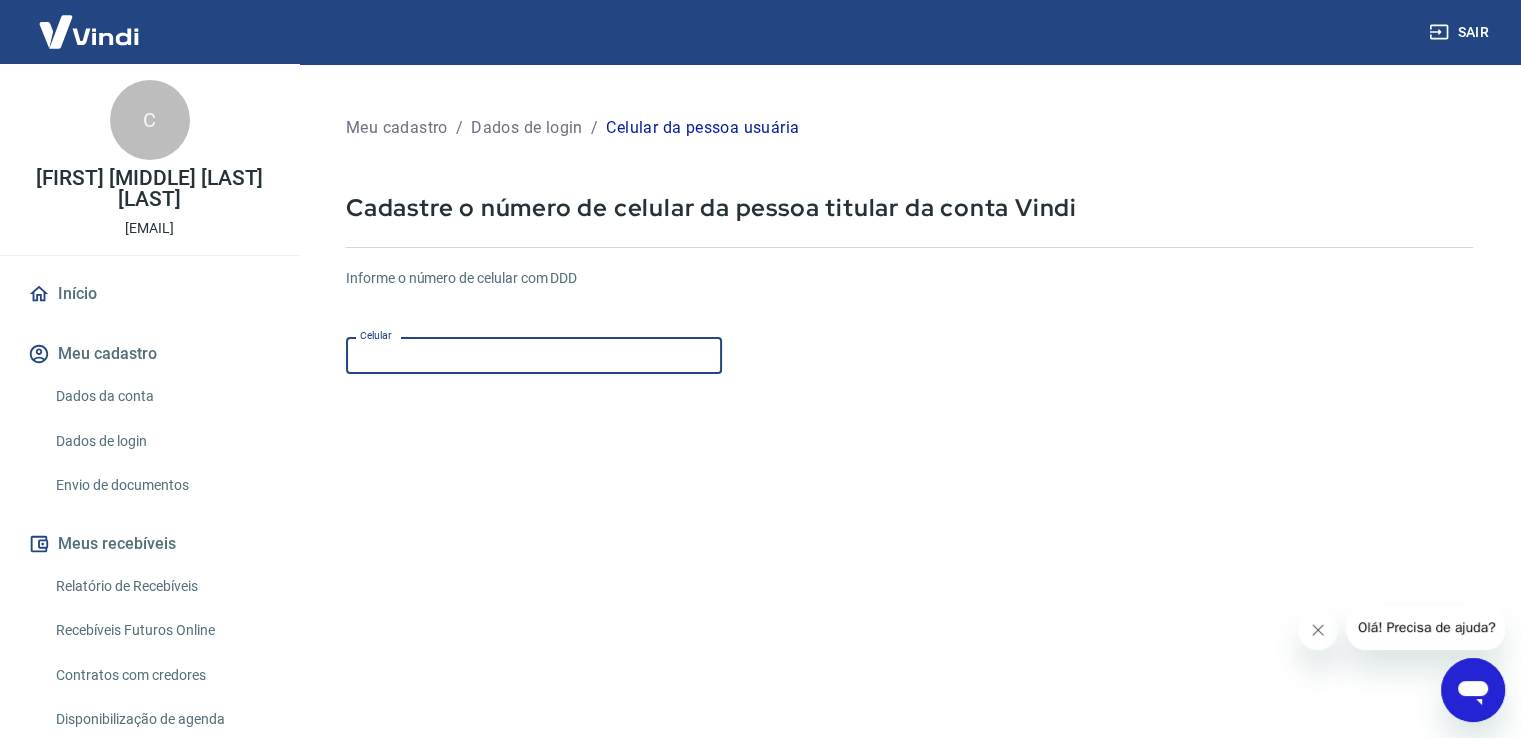 click on "Celular" at bounding box center (534, 355) 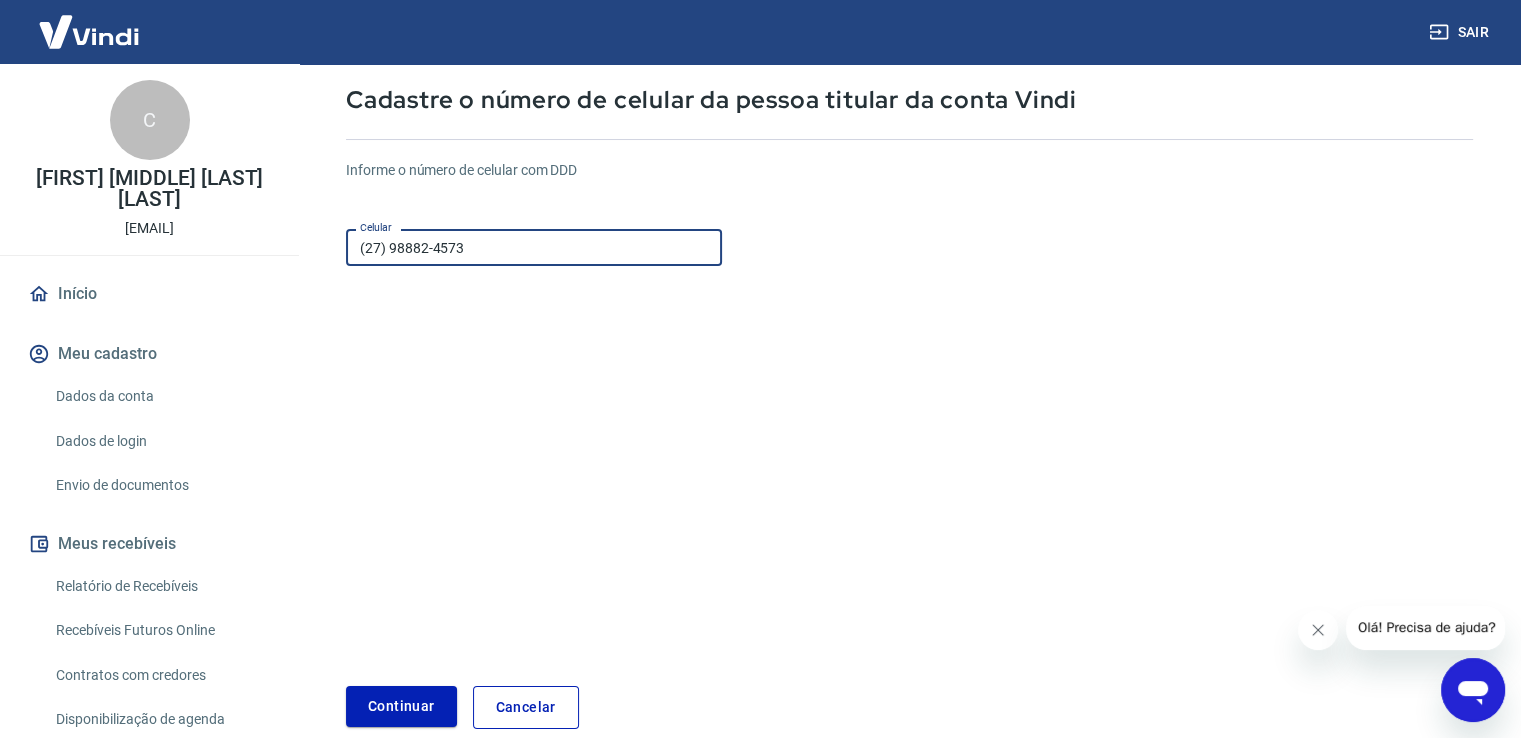 scroll, scrollTop: 208, scrollLeft: 0, axis: vertical 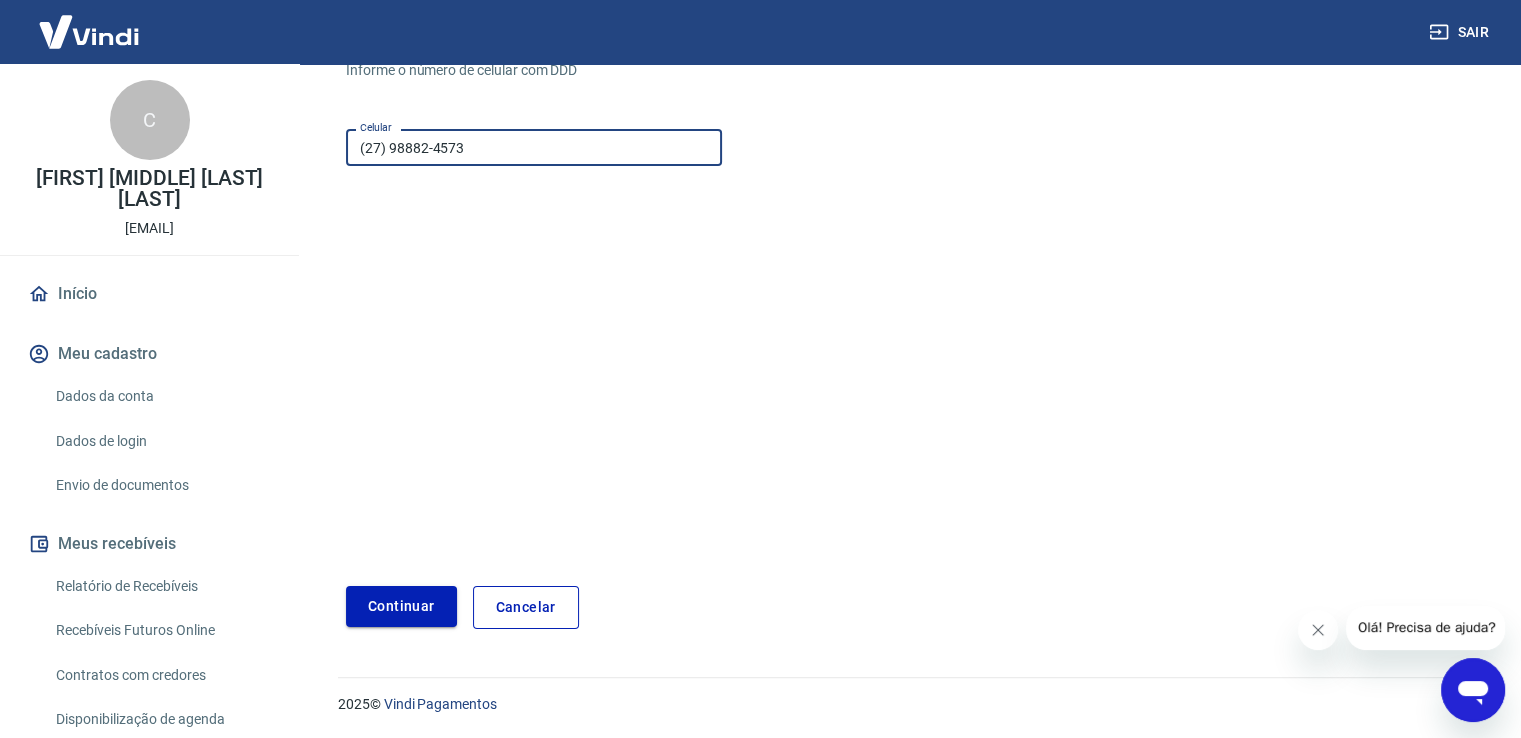 type on "(27) 98882-4573" 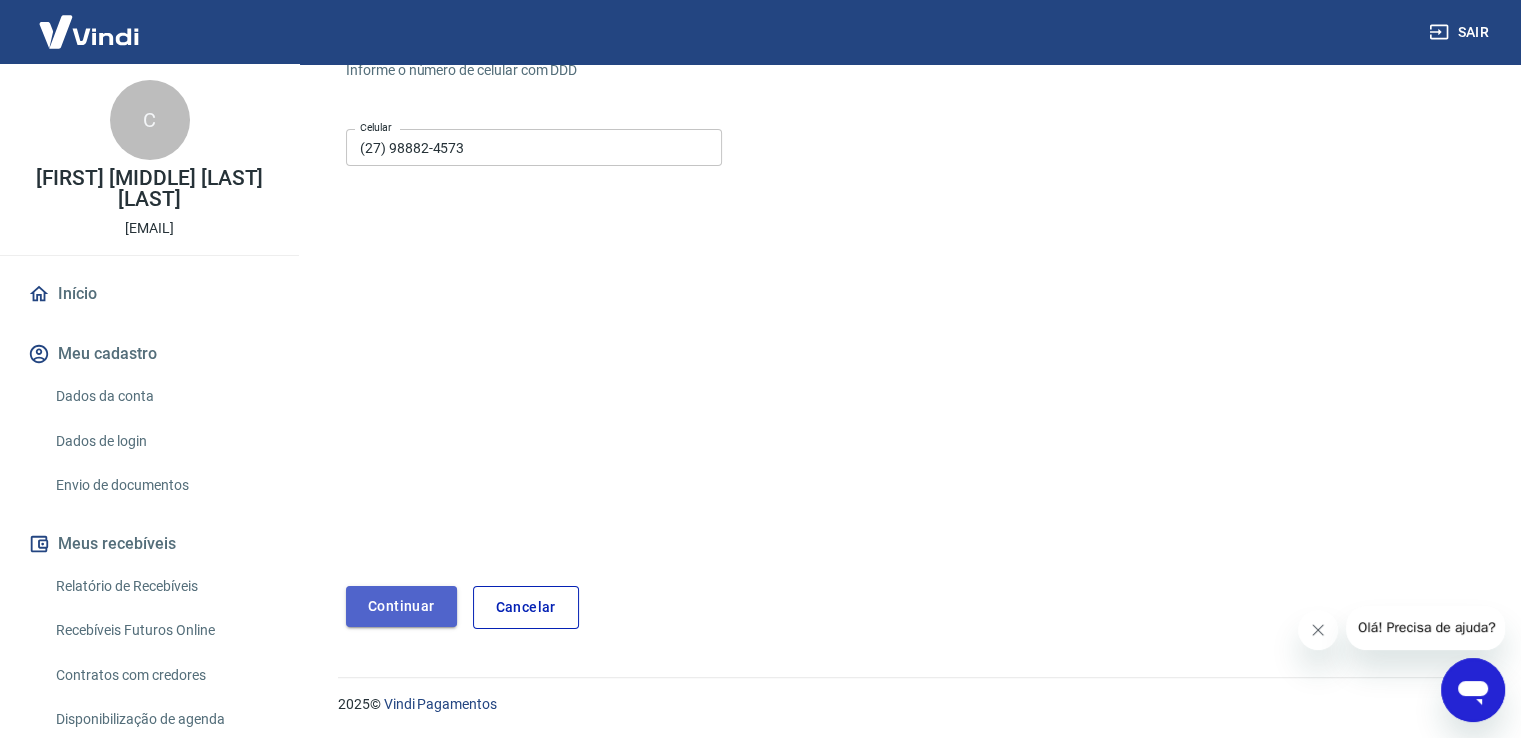 click on "Continuar" at bounding box center (401, 606) 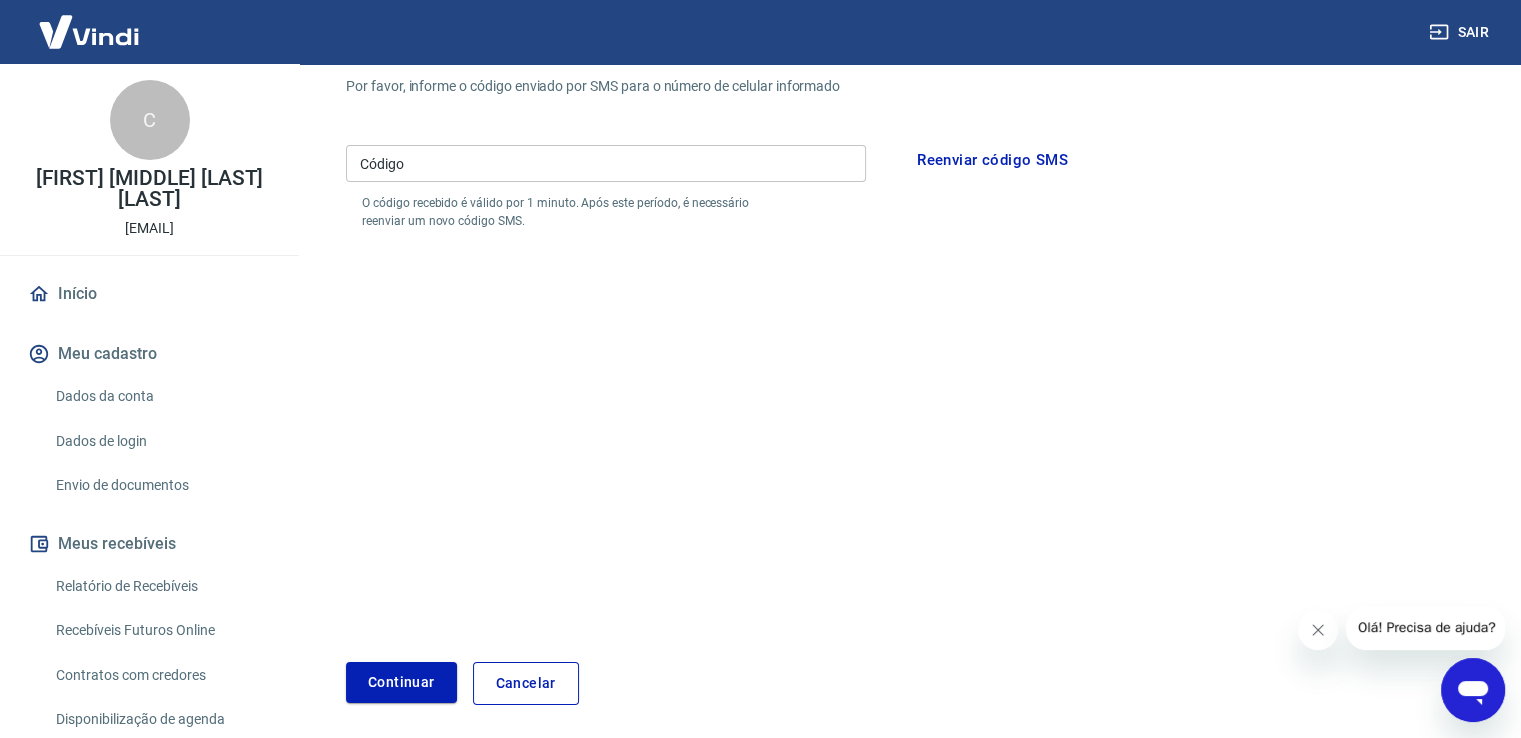 scroll, scrollTop: 8, scrollLeft: 0, axis: vertical 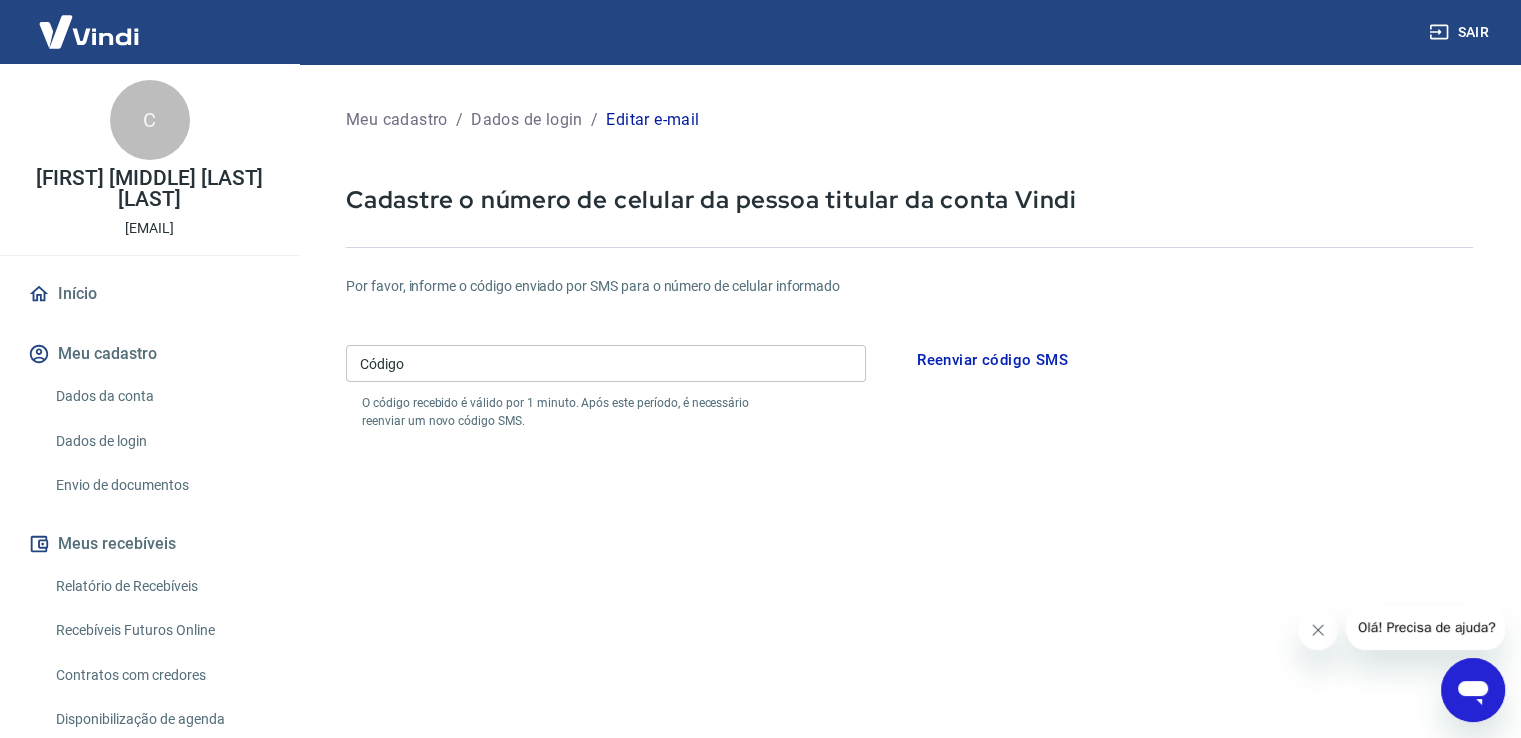 click on "Código" at bounding box center [606, 363] 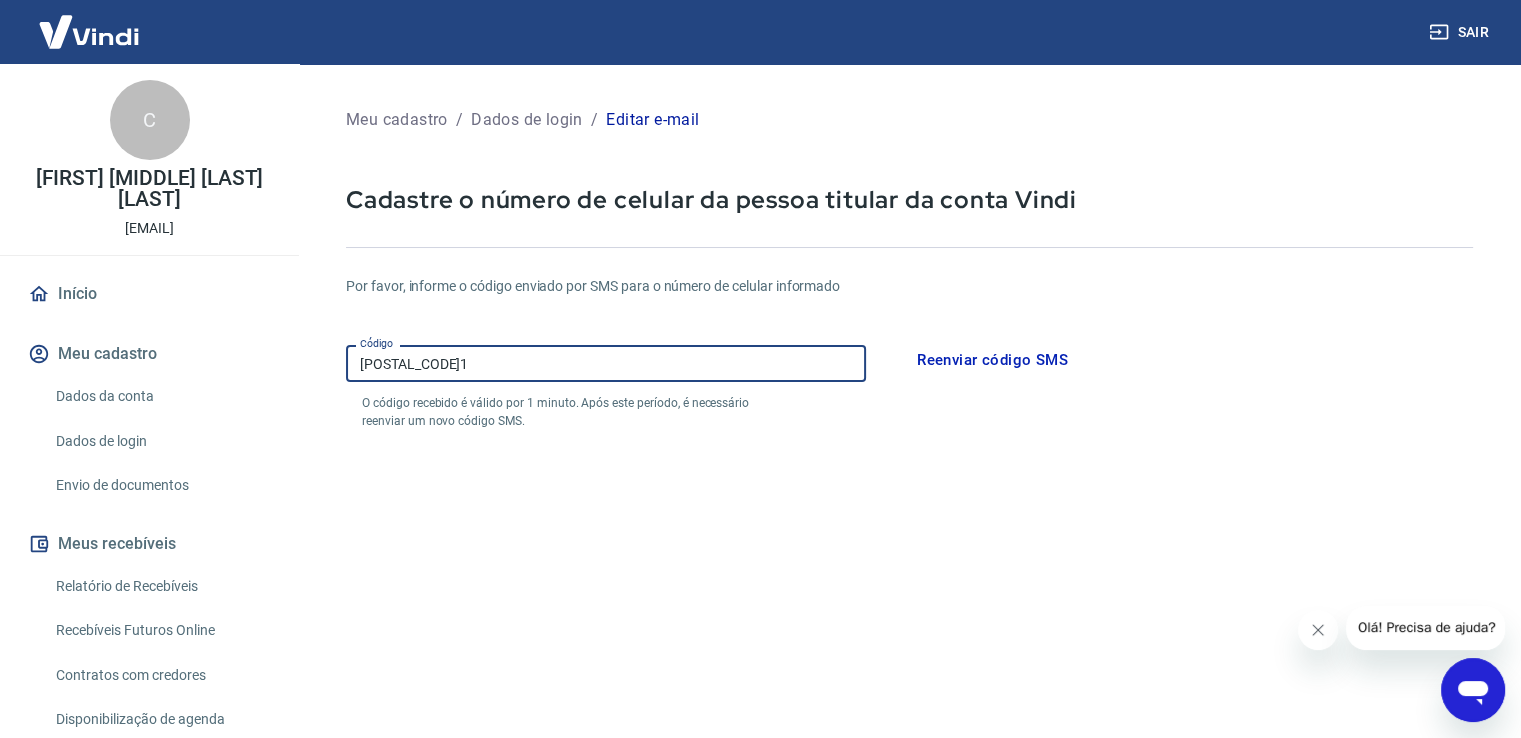 type on "596091" 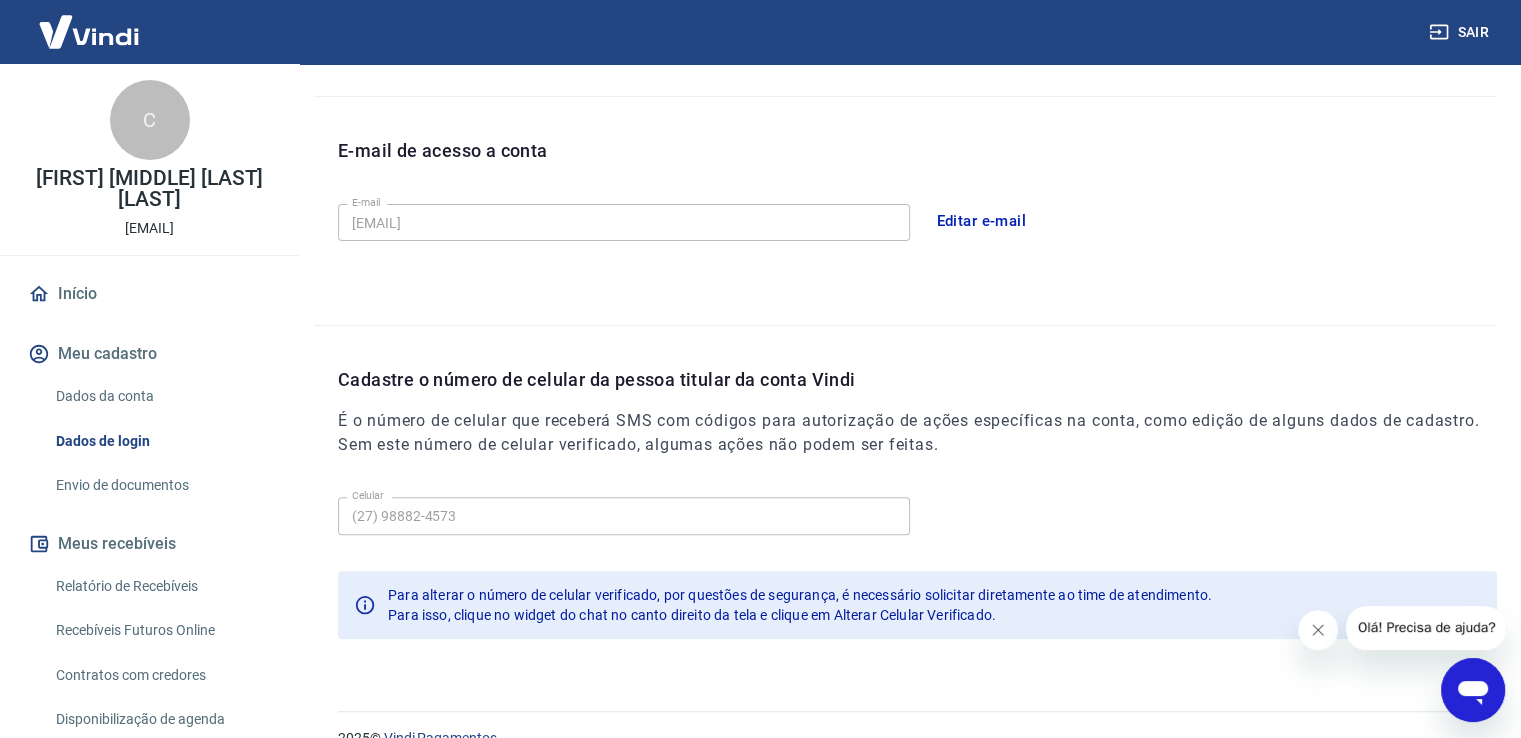 scroll, scrollTop: 542, scrollLeft: 0, axis: vertical 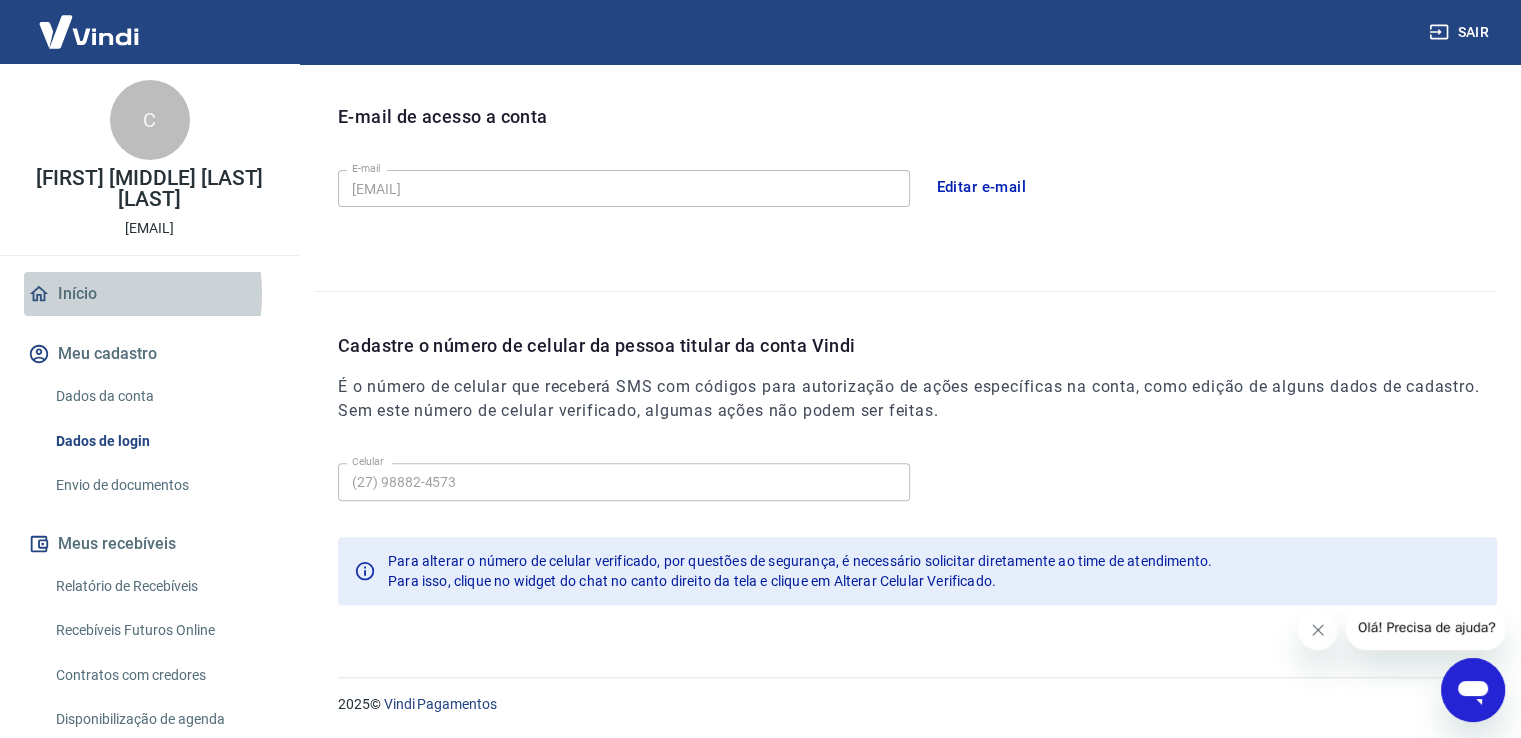 click on "Início" at bounding box center (149, 294) 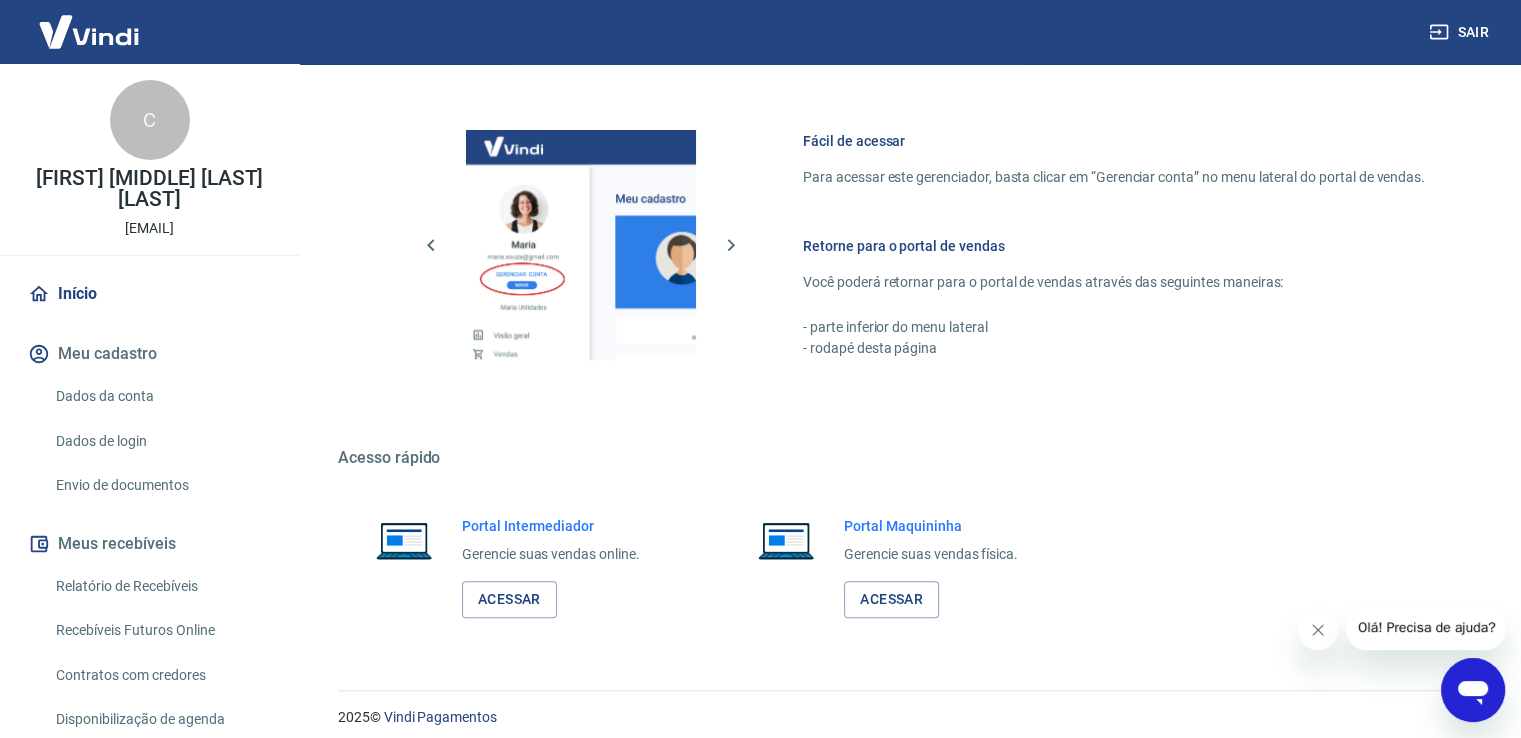 scroll, scrollTop: 996, scrollLeft: 0, axis: vertical 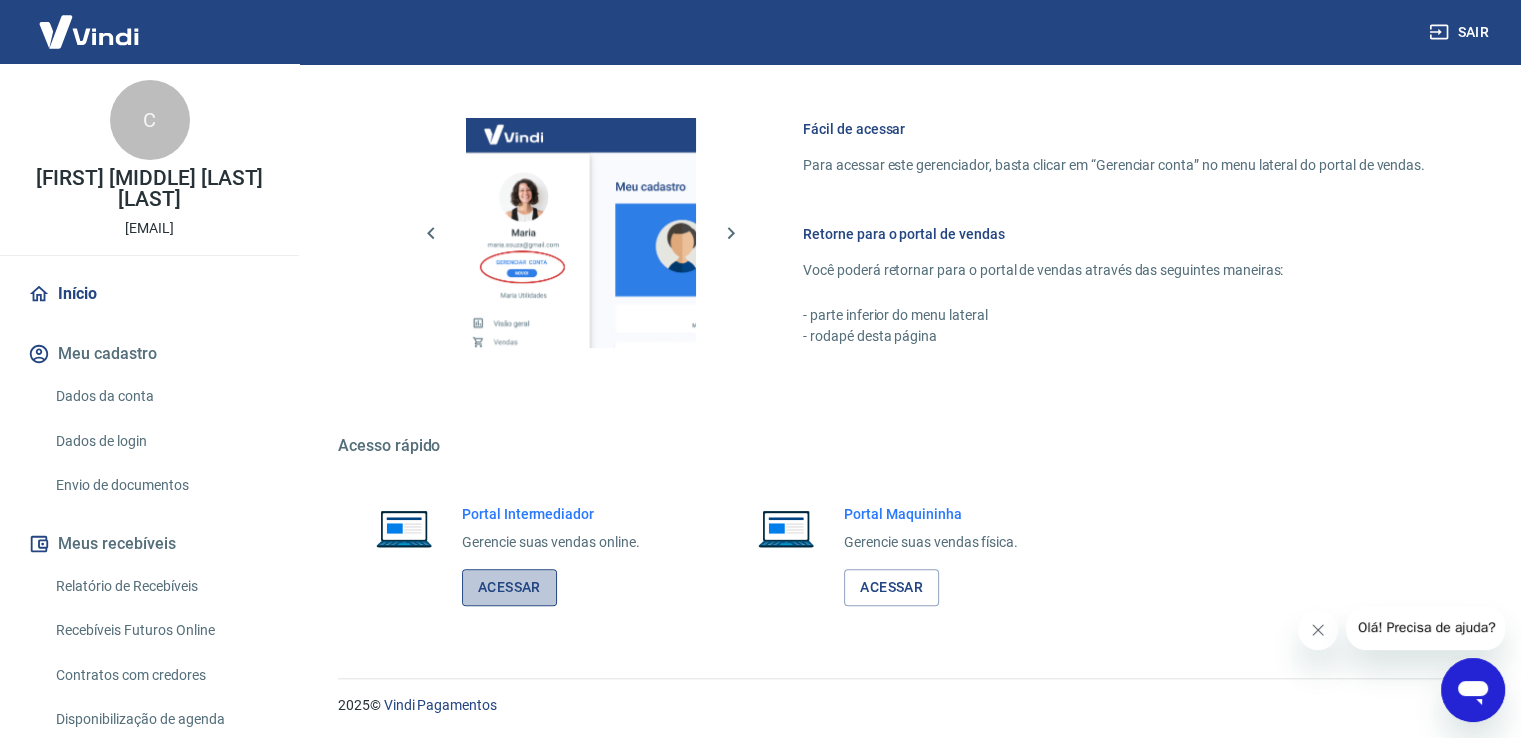 click on "Acessar" at bounding box center (509, 587) 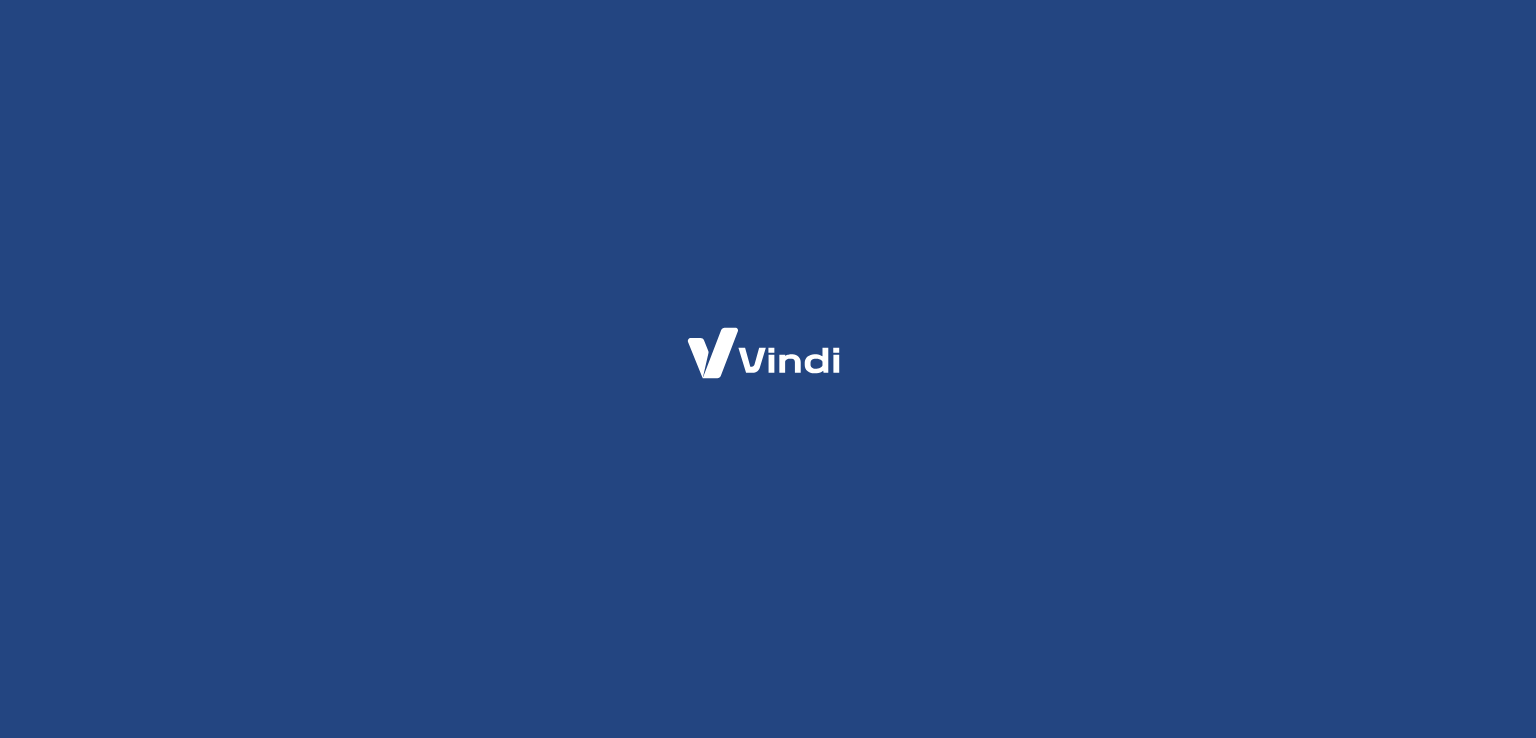 scroll, scrollTop: 0, scrollLeft: 0, axis: both 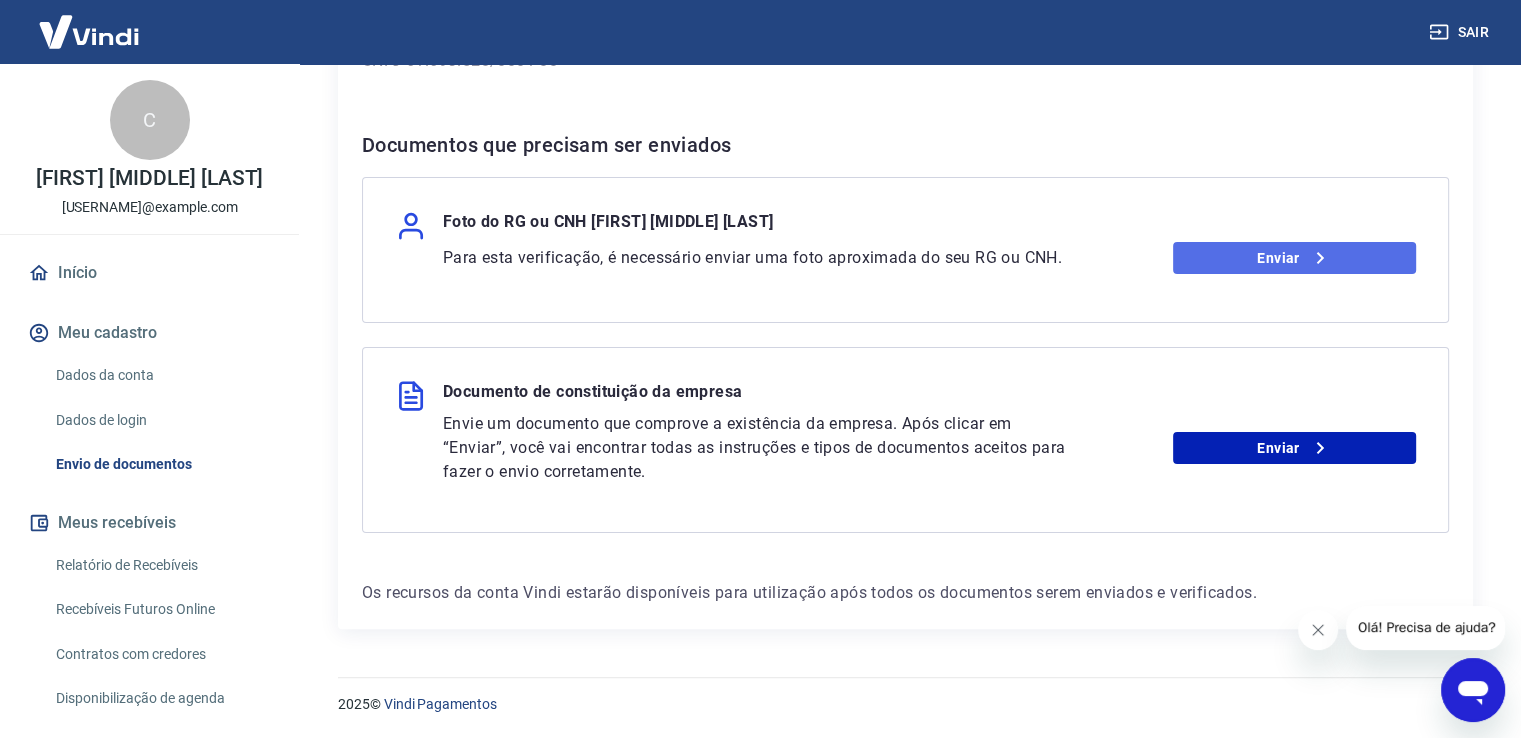 click on "Enviar" at bounding box center (1294, 258) 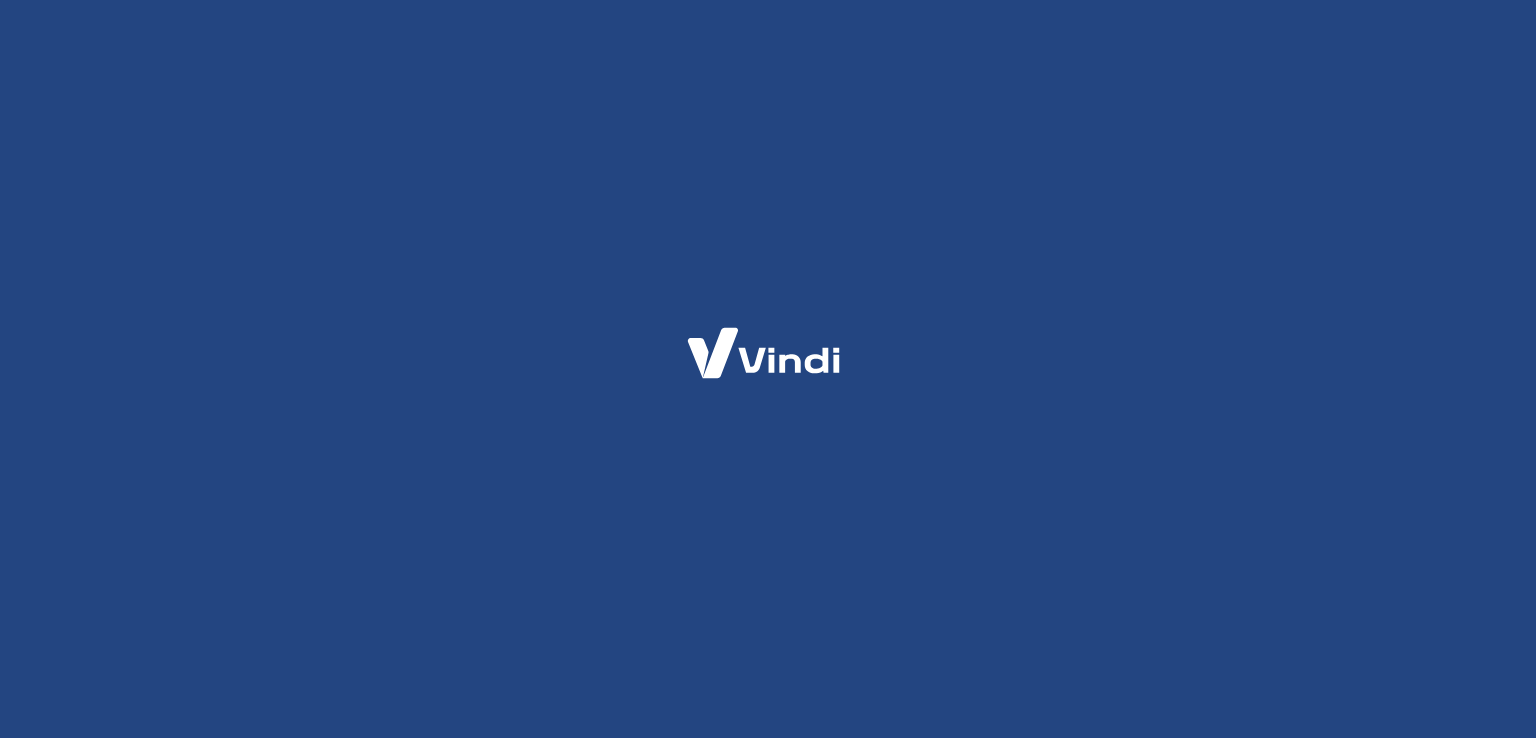 scroll, scrollTop: 0, scrollLeft: 0, axis: both 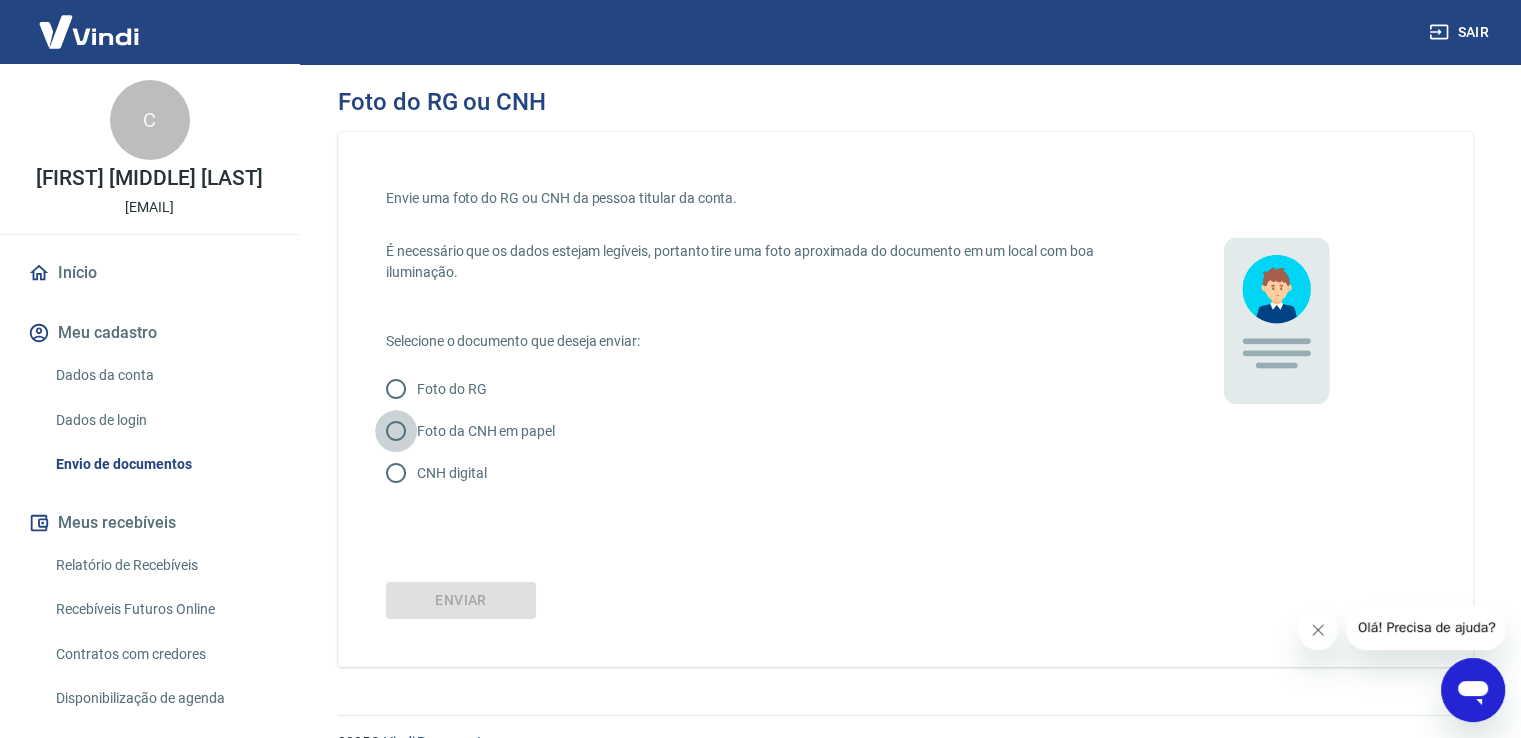 click on "Foto da CNH em papel" at bounding box center (396, 431) 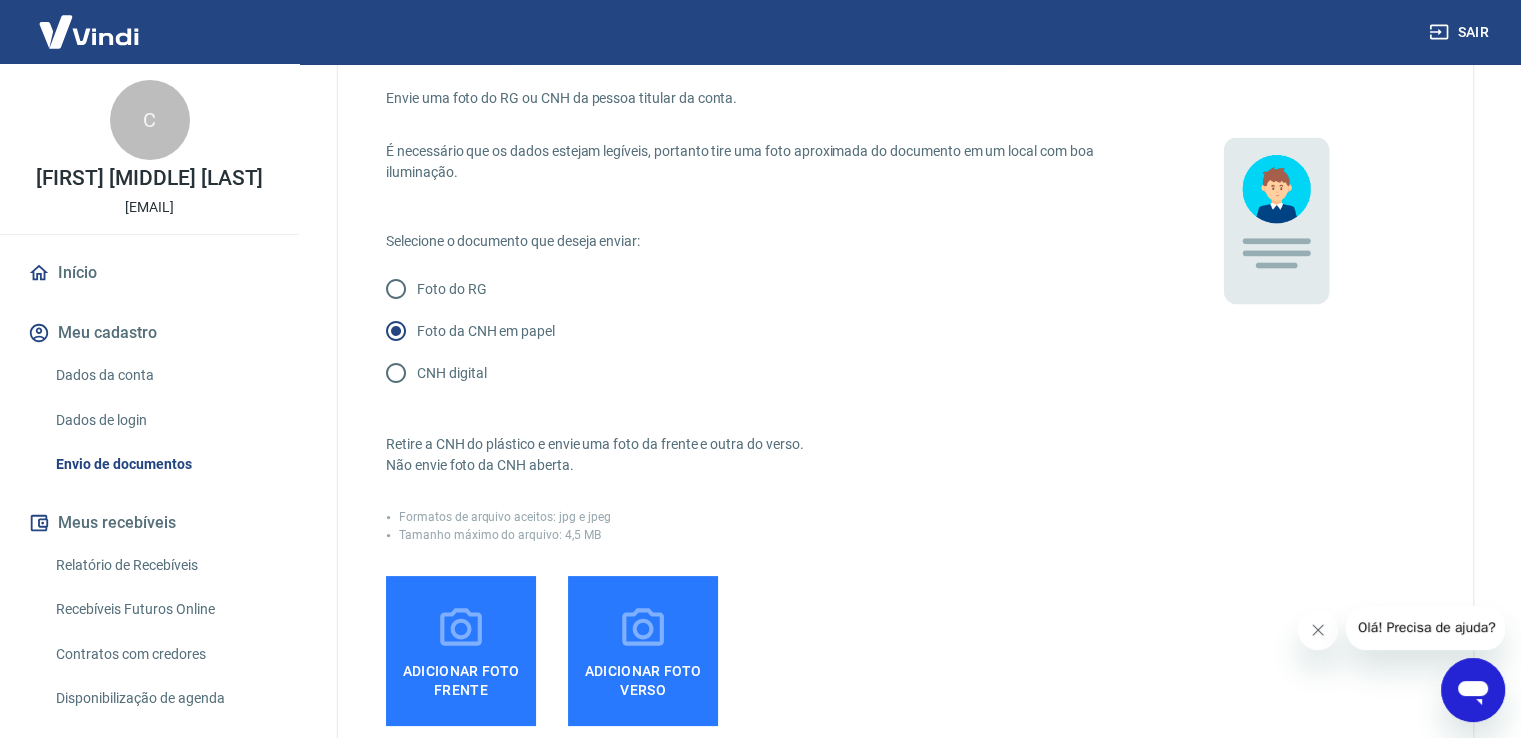 scroll, scrollTop: 200, scrollLeft: 0, axis: vertical 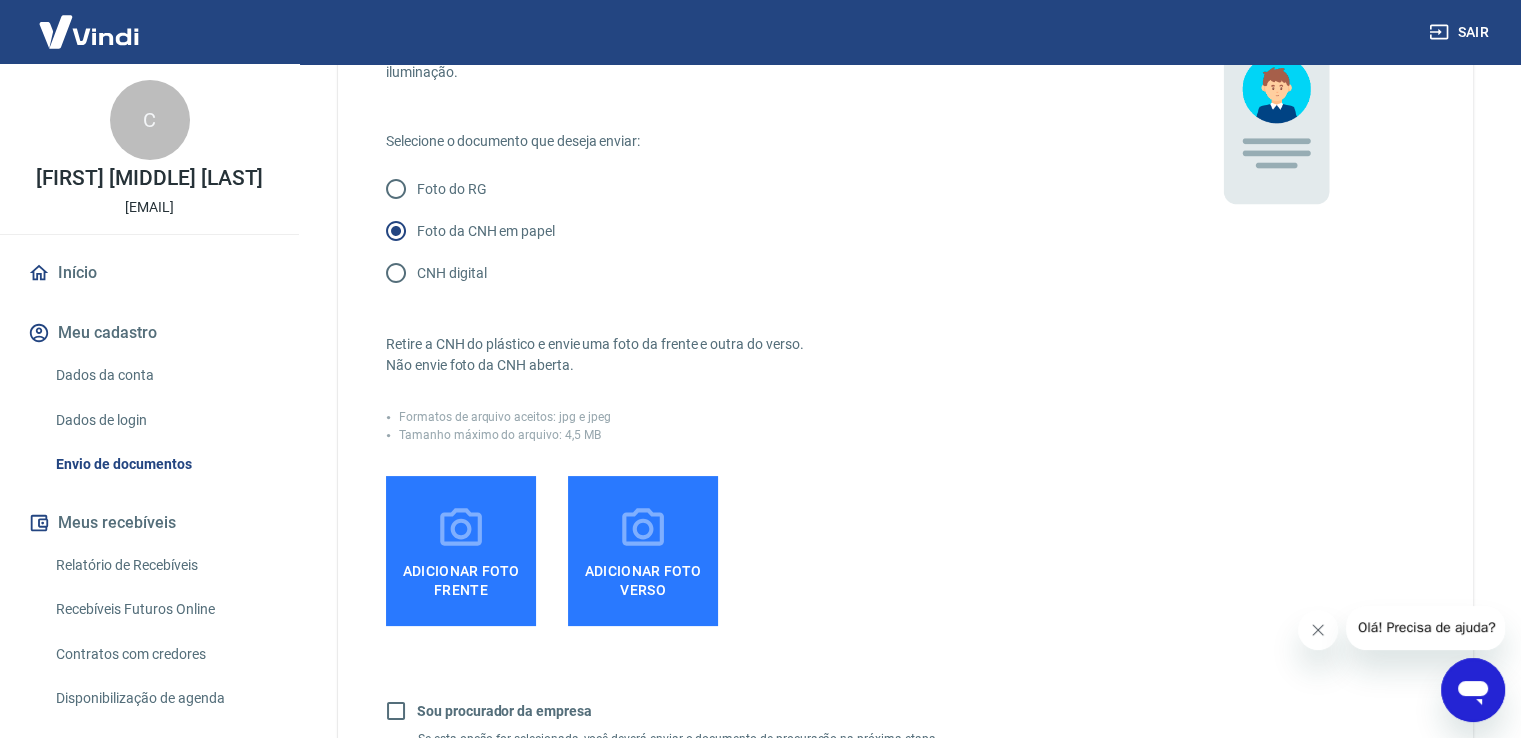 click 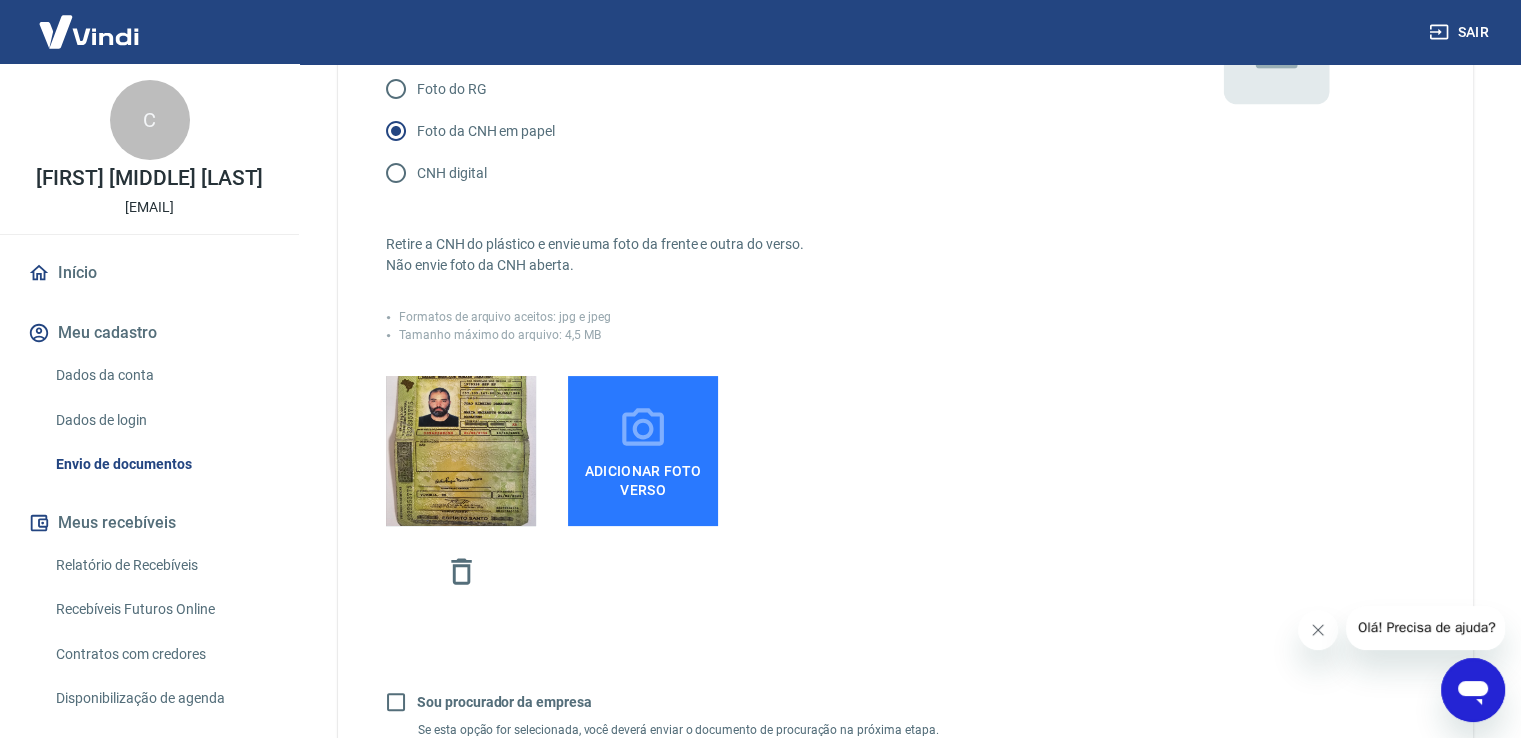 scroll, scrollTop: 400, scrollLeft: 0, axis: vertical 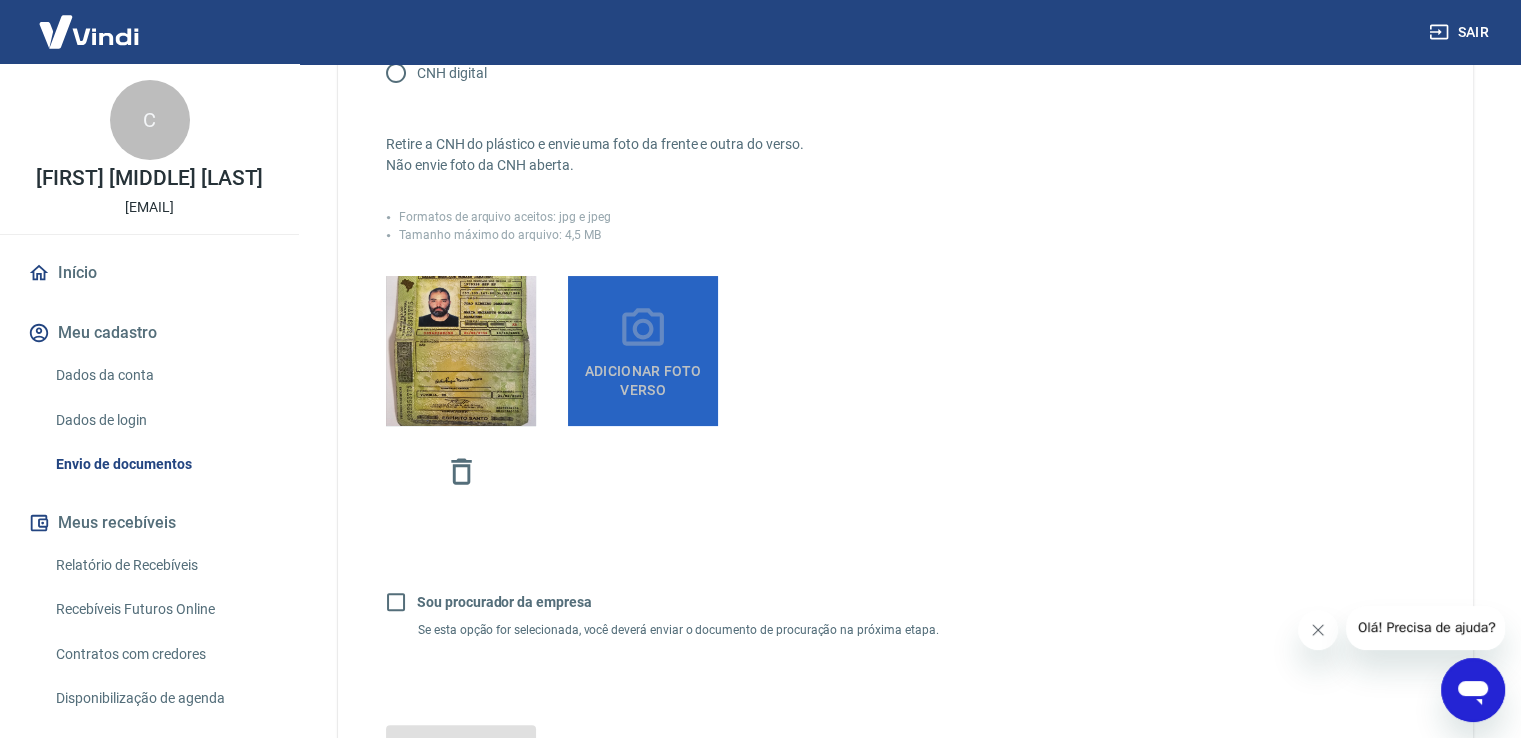 click on "Adicionar foto verso" at bounding box center (643, 376) 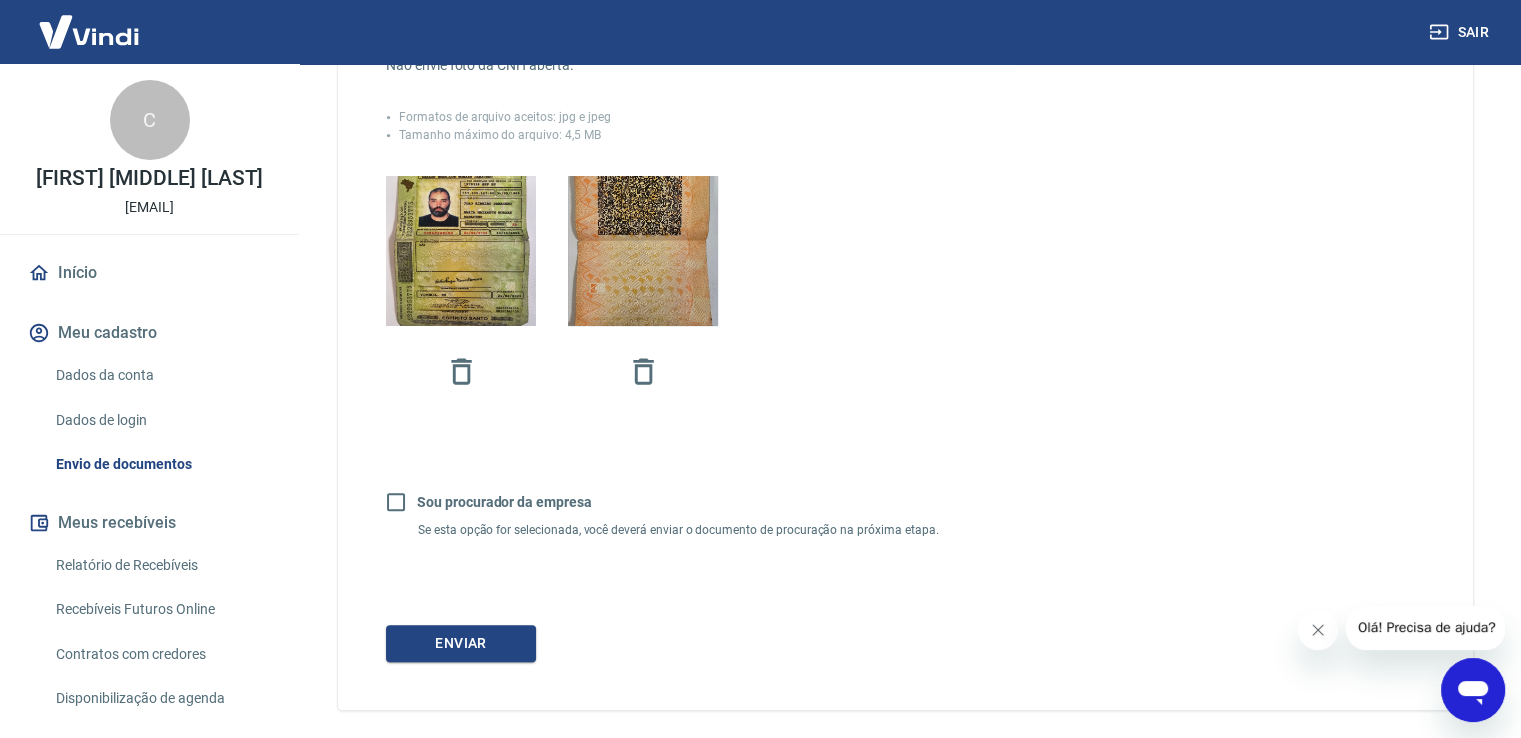 scroll, scrollTop: 581, scrollLeft: 0, axis: vertical 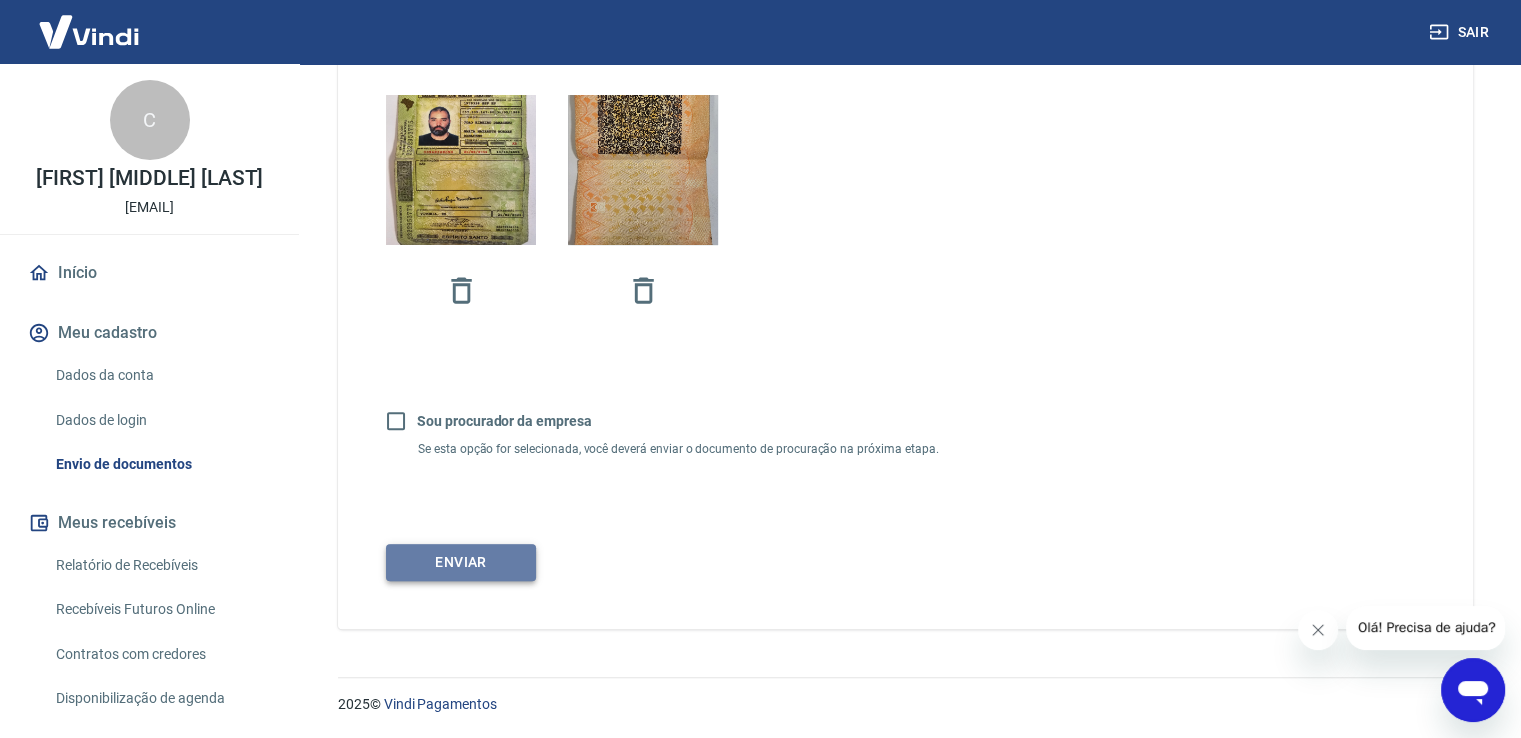 click on "Enviar" at bounding box center (461, 562) 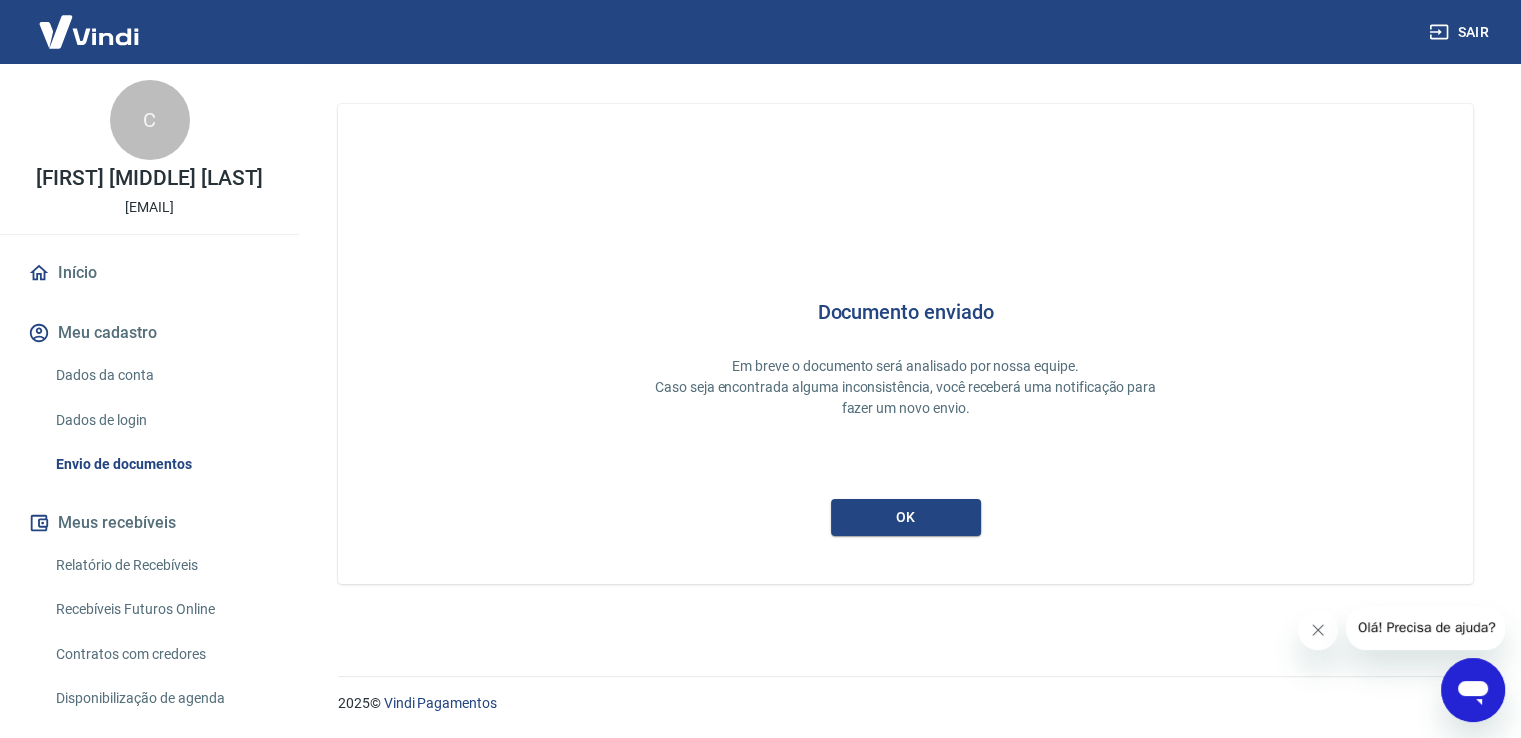 scroll, scrollTop: 0, scrollLeft: 0, axis: both 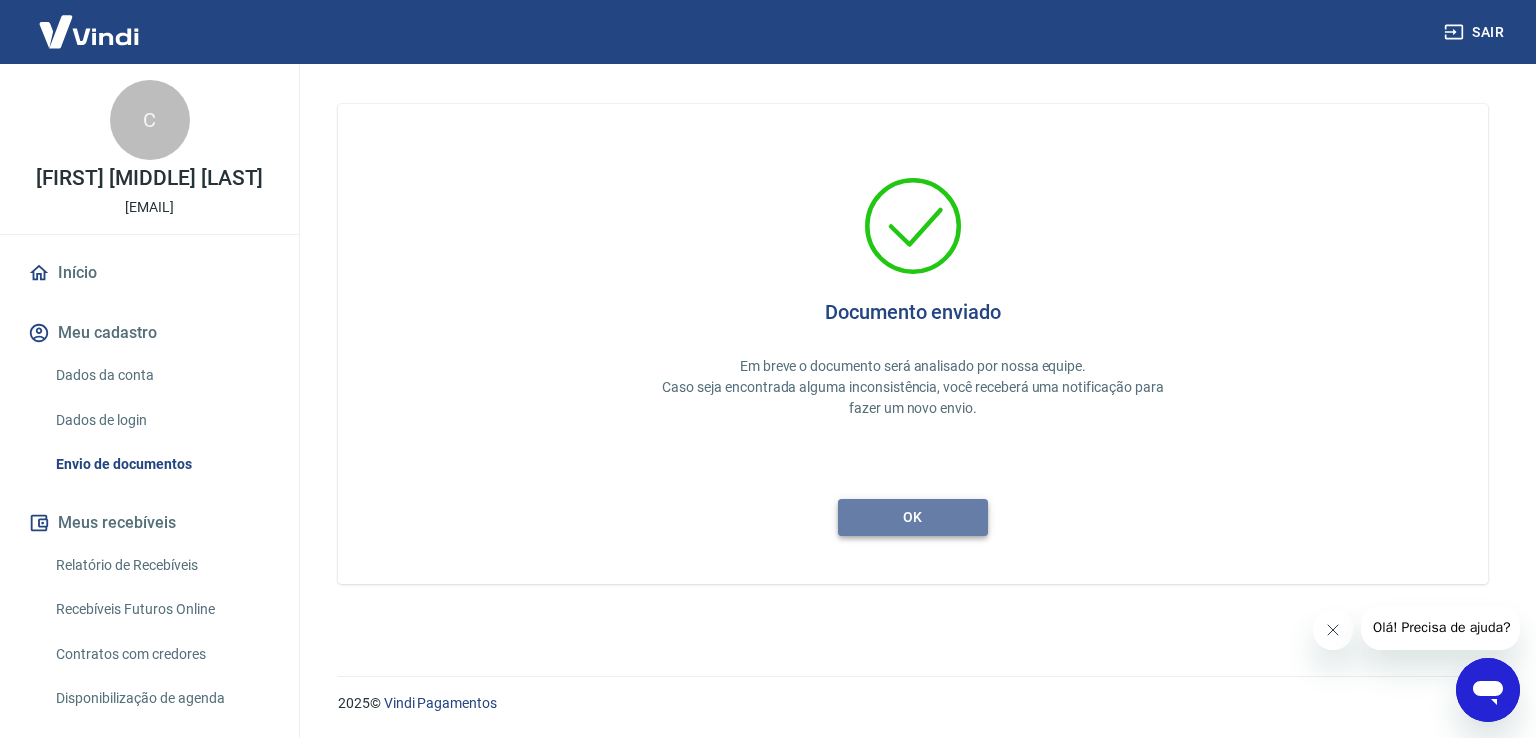 click on "ok" at bounding box center (913, 517) 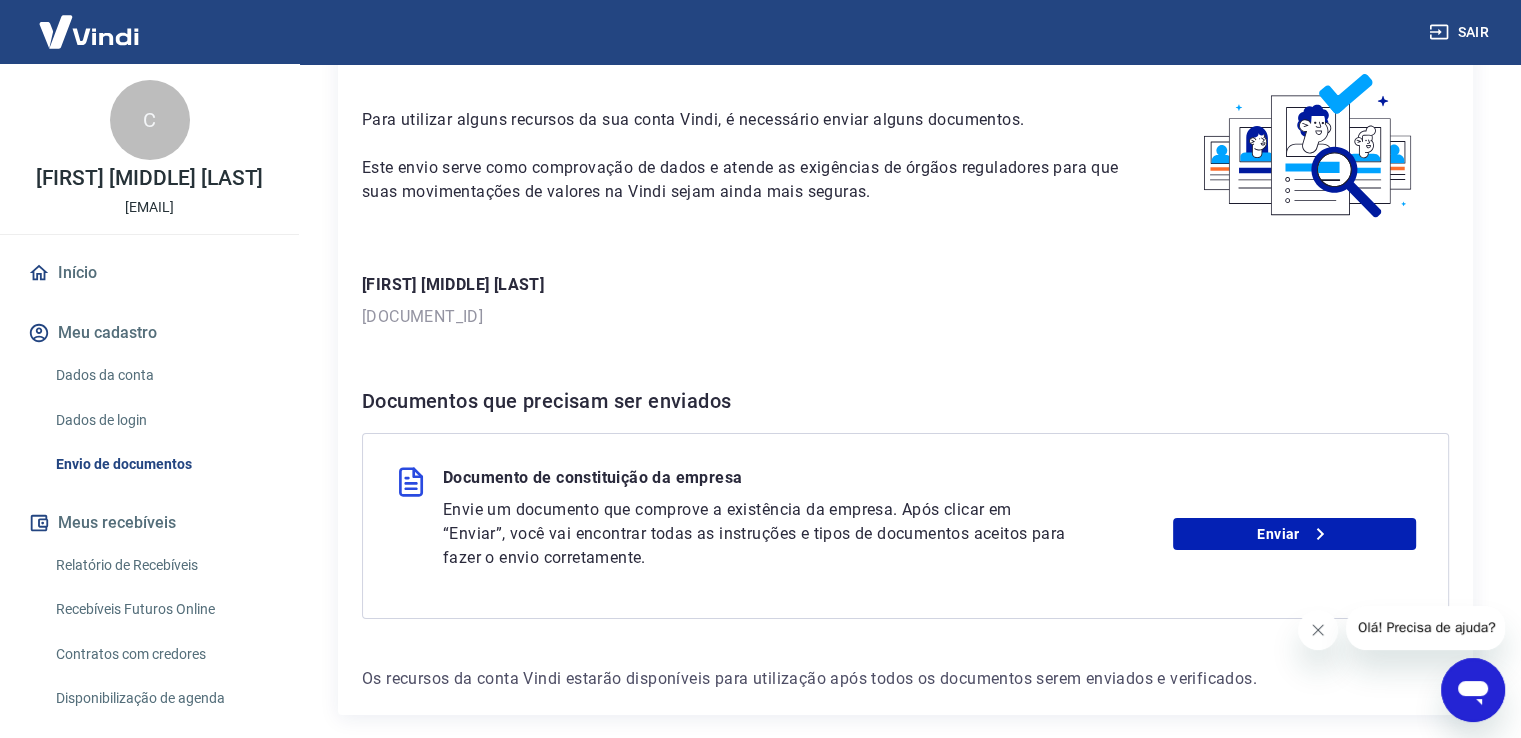 scroll, scrollTop: 187, scrollLeft: 0, axis: vertical 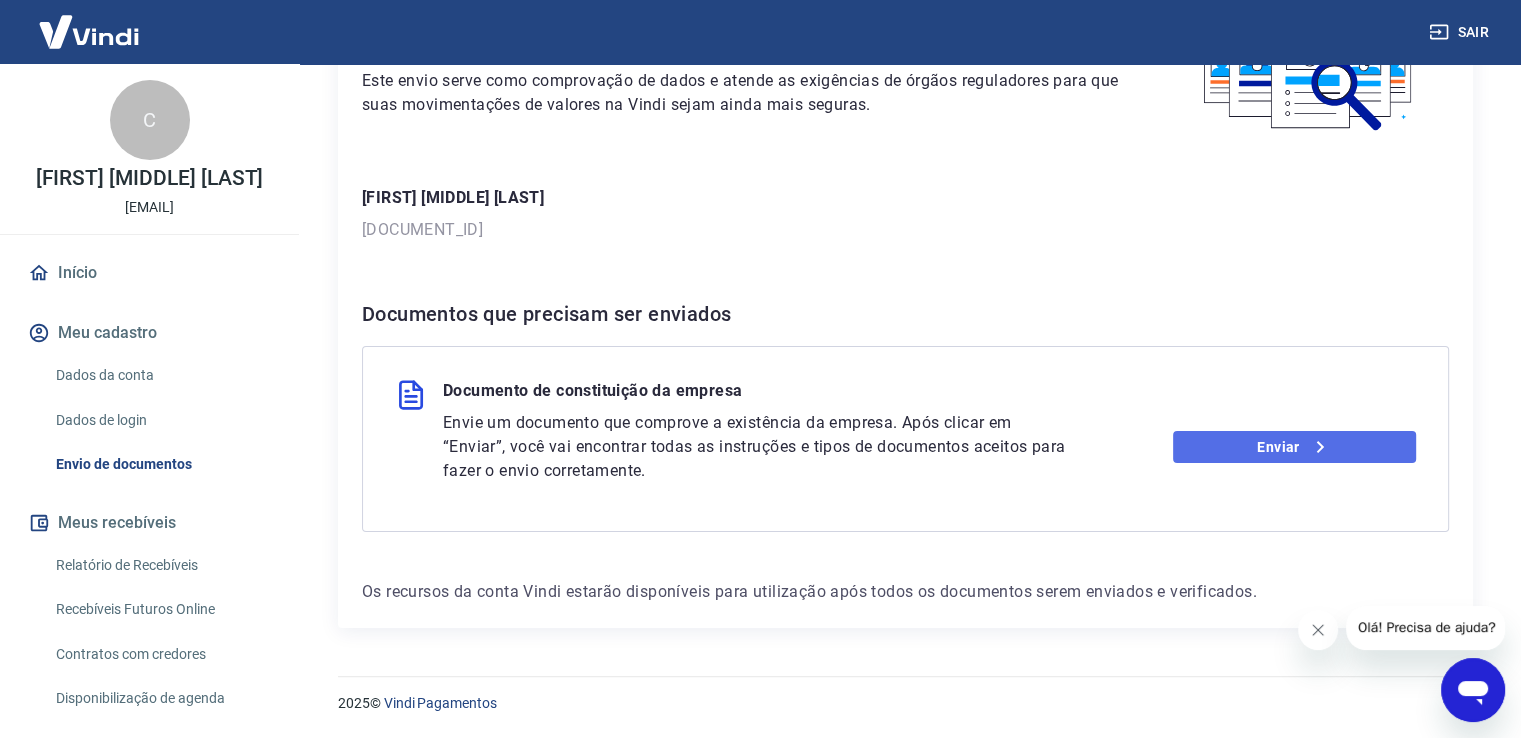 click on "Enviar" at bounding box center (1294, 447) 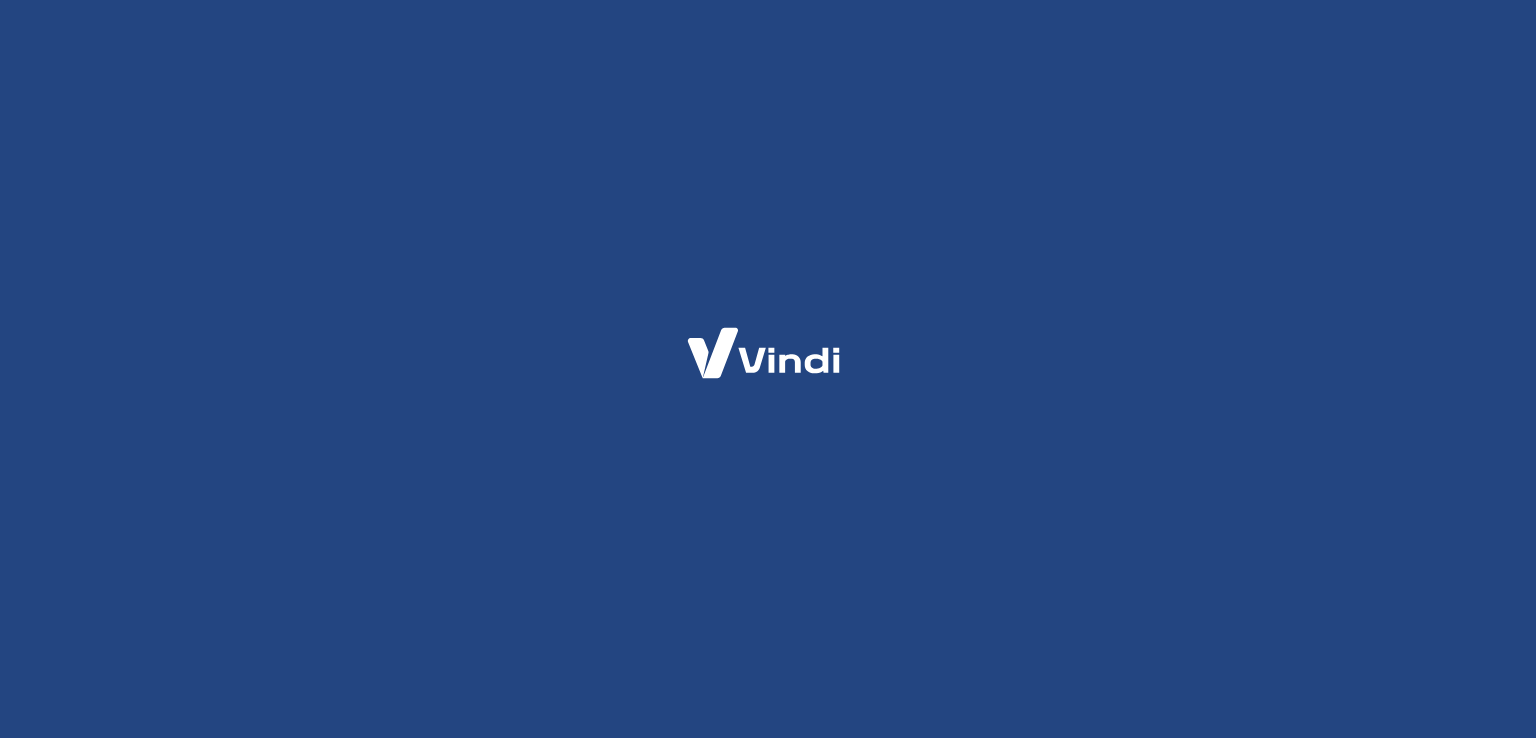 scroll, scrollTop: 0, scrollLeft: 0, axis: both 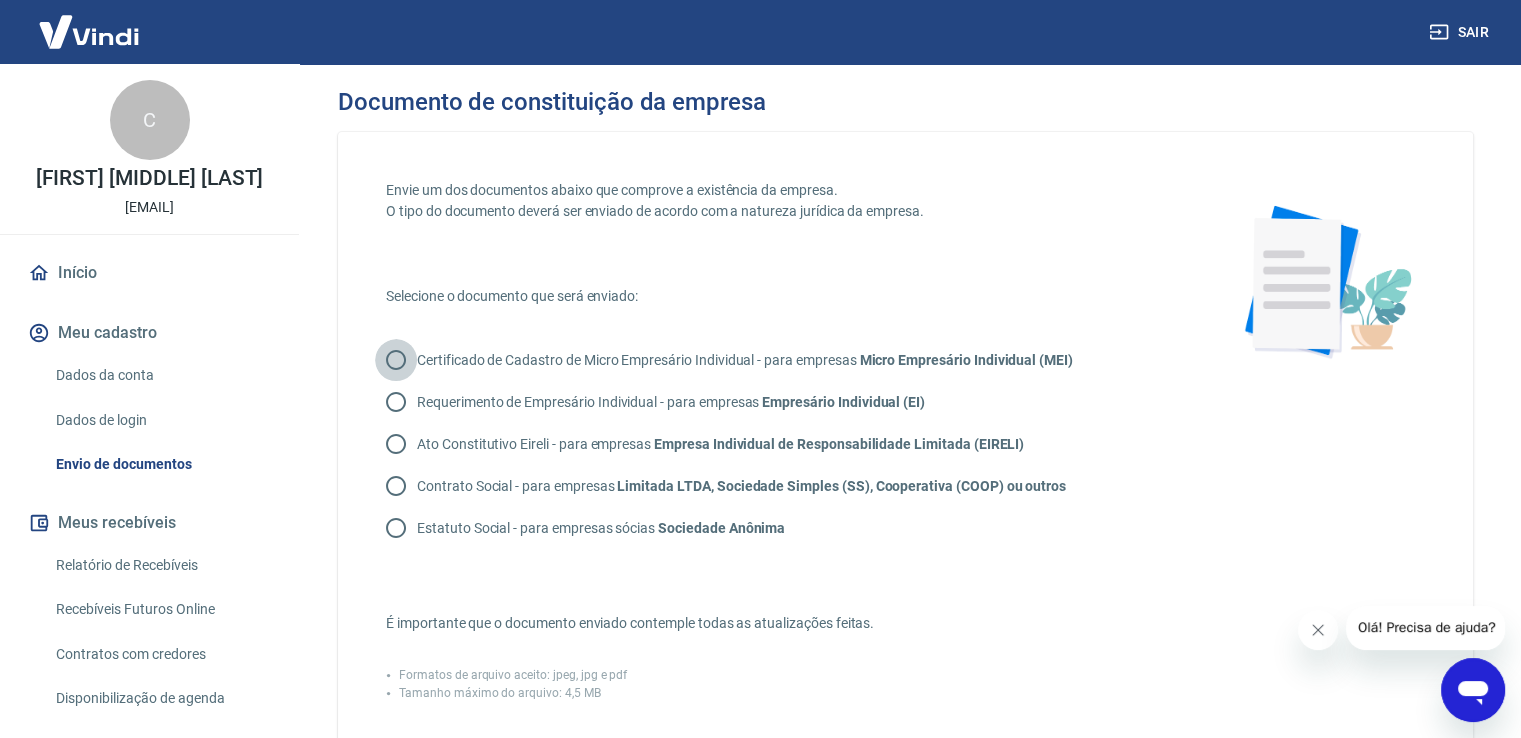click on "Certificado de Cadastro de Micro Empresário Individual - para empresas   Micro Empresário Individual (MEI)" at bounding box center [396, 360] 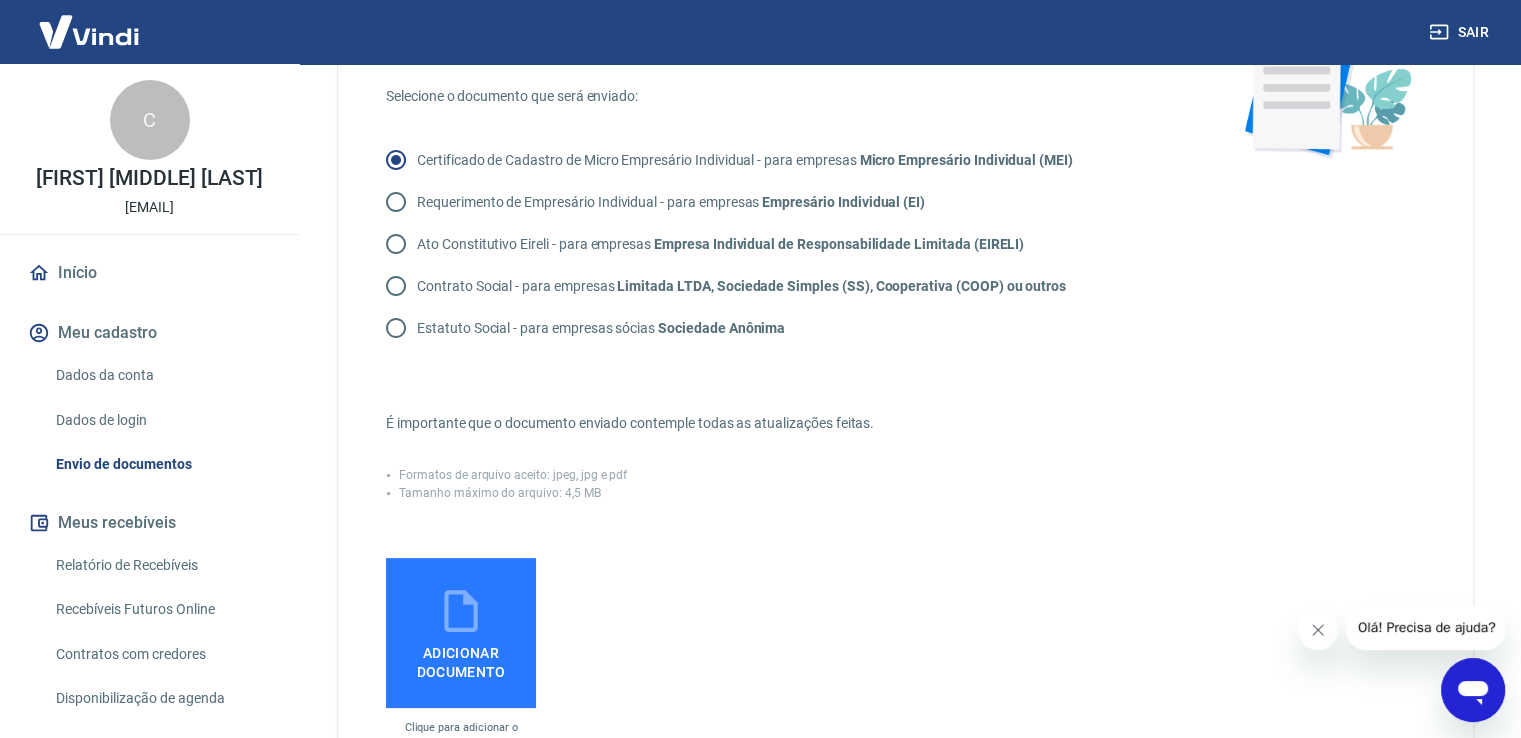 scroll, scrollTop: 300, scrollLeft: 0, axis: vertical 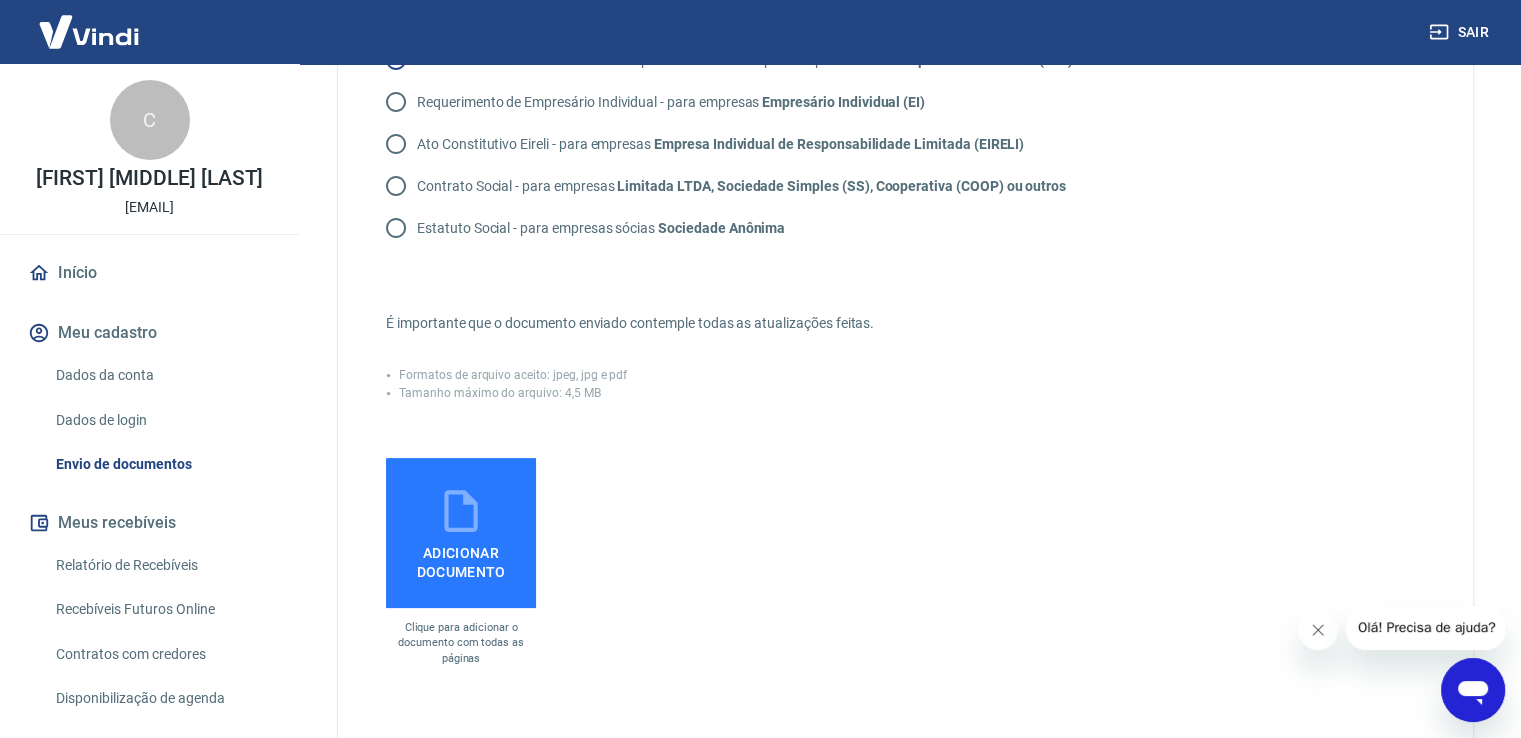 click 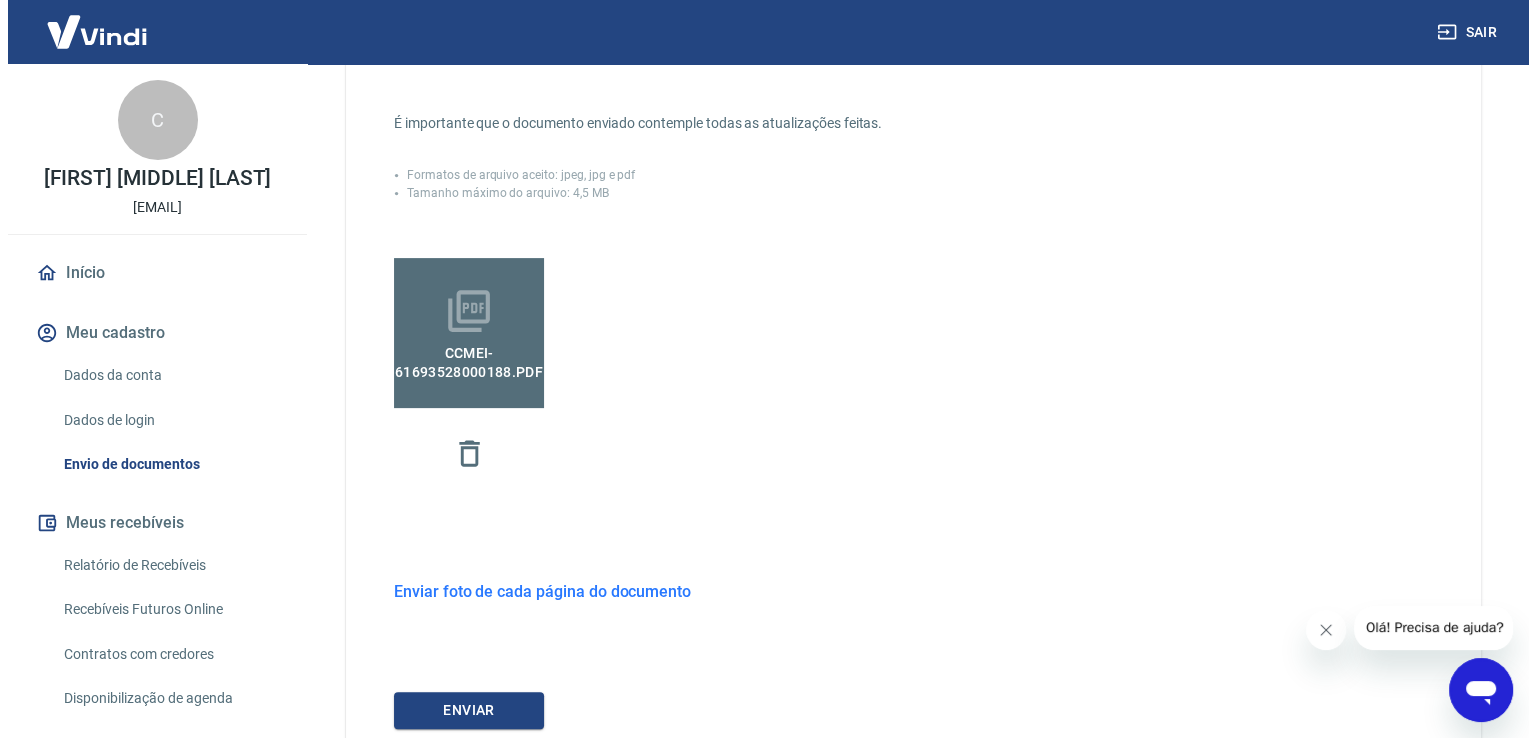 scroll, scrollTop: 600, scrollLeft: 0, axis: vertical 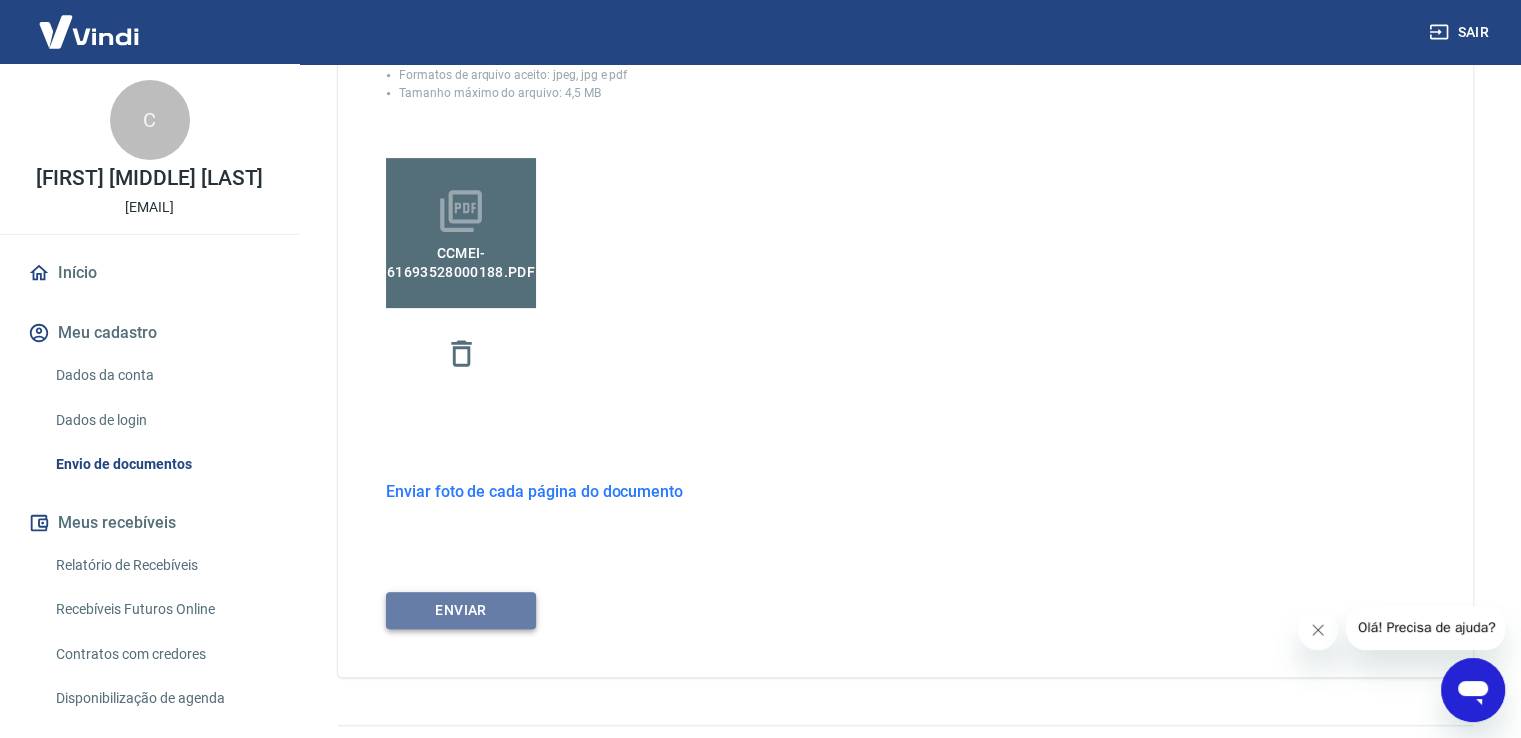 click on "ENVIAR" at bounding box center [461, 610] 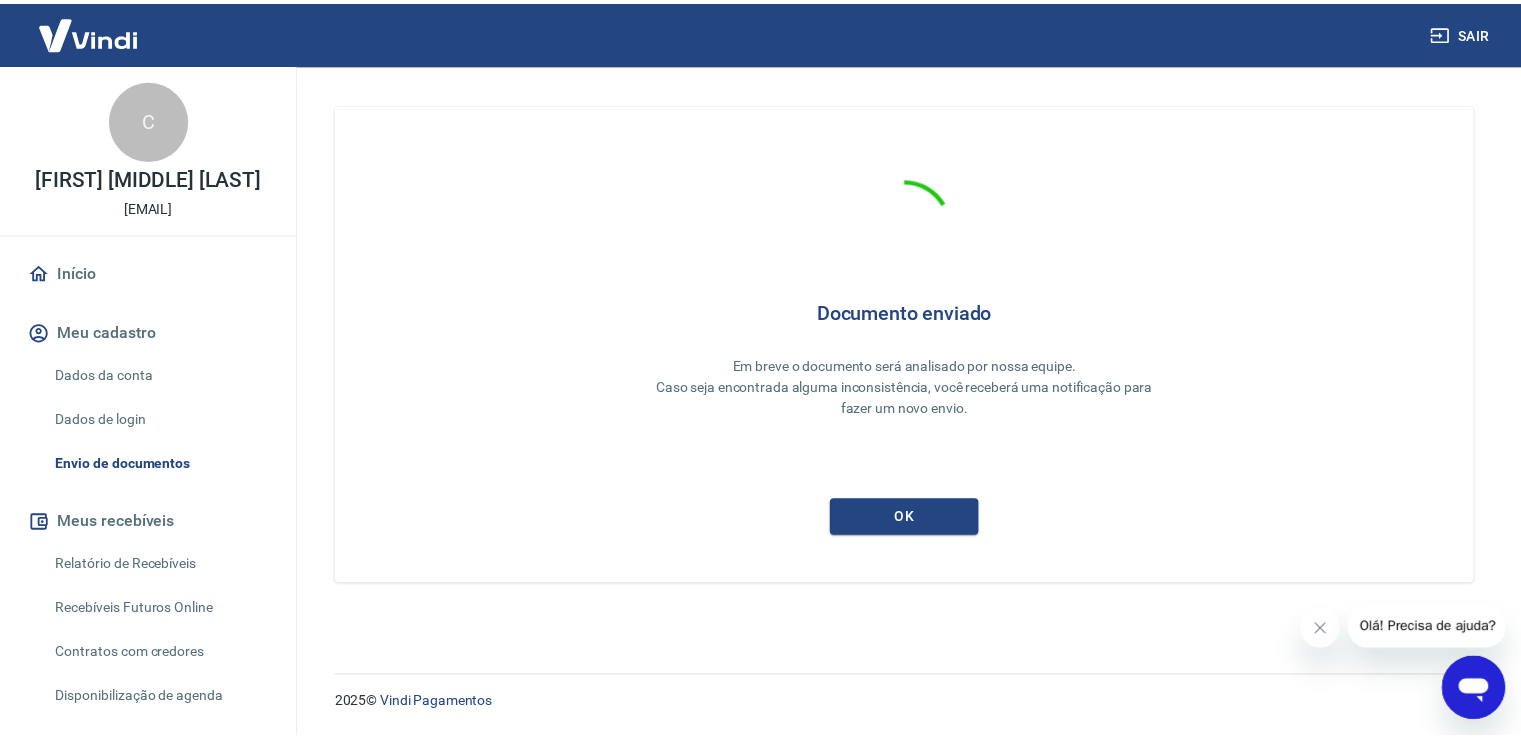 scroll, scrollTop: 0, scrollLeft: 0, axis: both 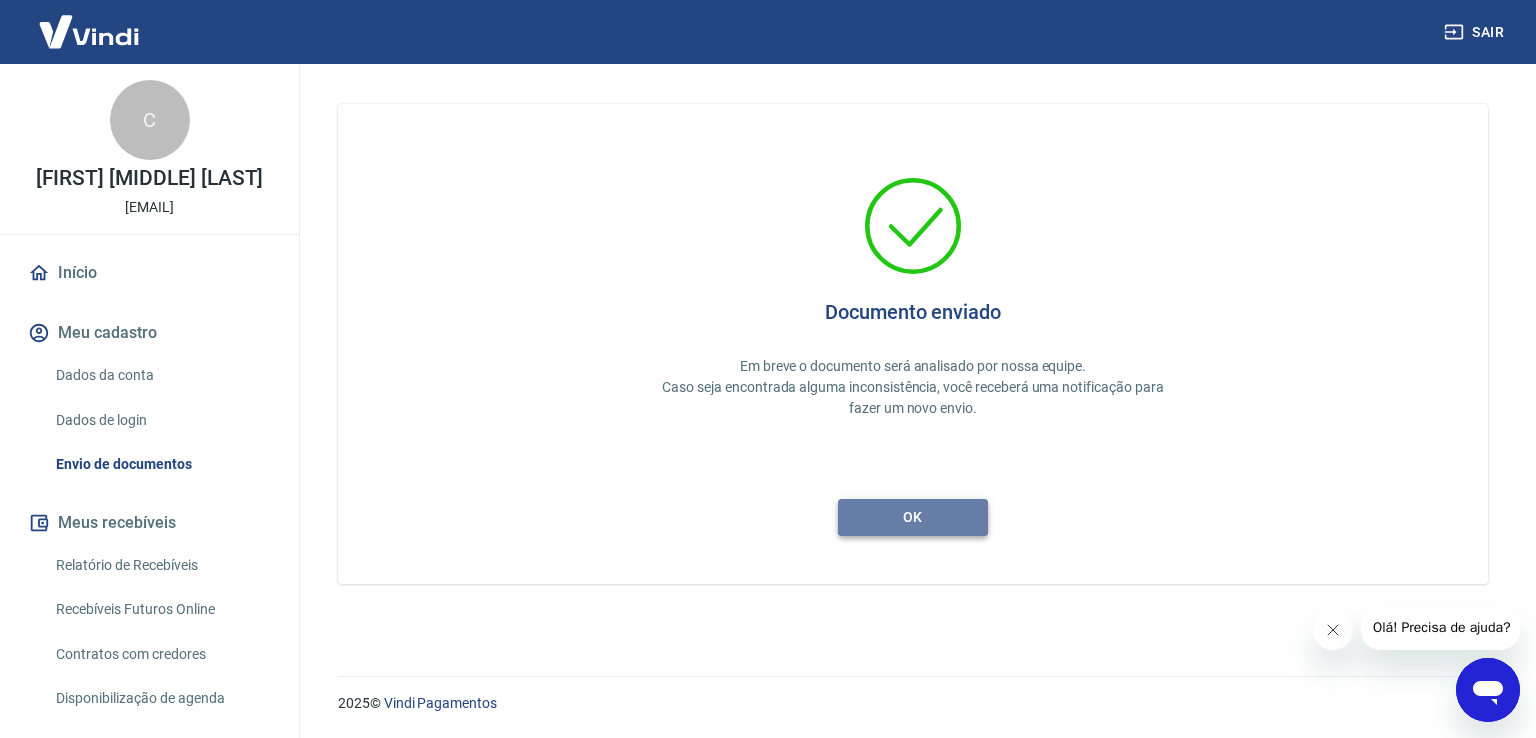 click on "ok" at bounding box center [913, 517] 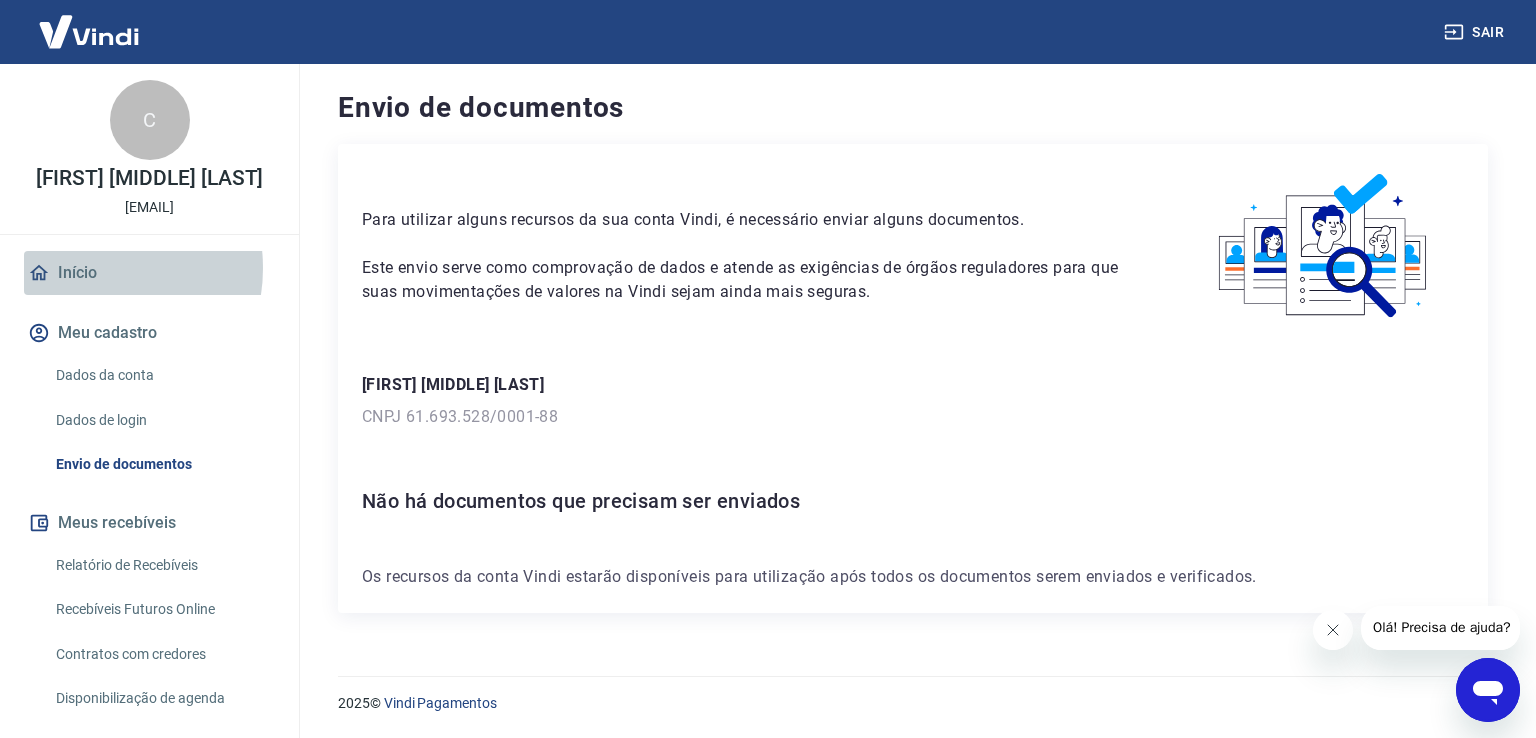 click on "Início" at bounding box center (149, 273) 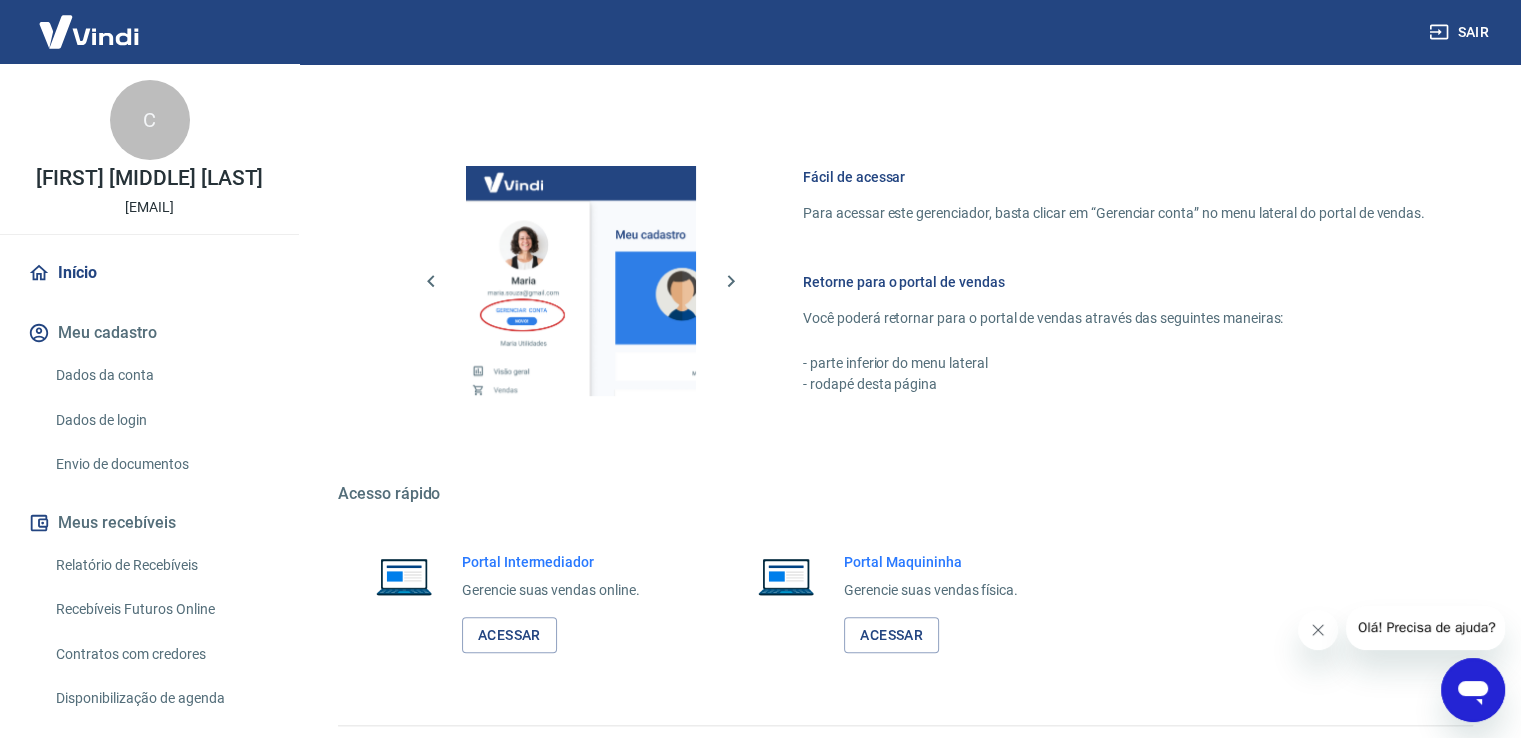 scroll, scrollTop: 1048, scrollLeft: 0, axis: vertical 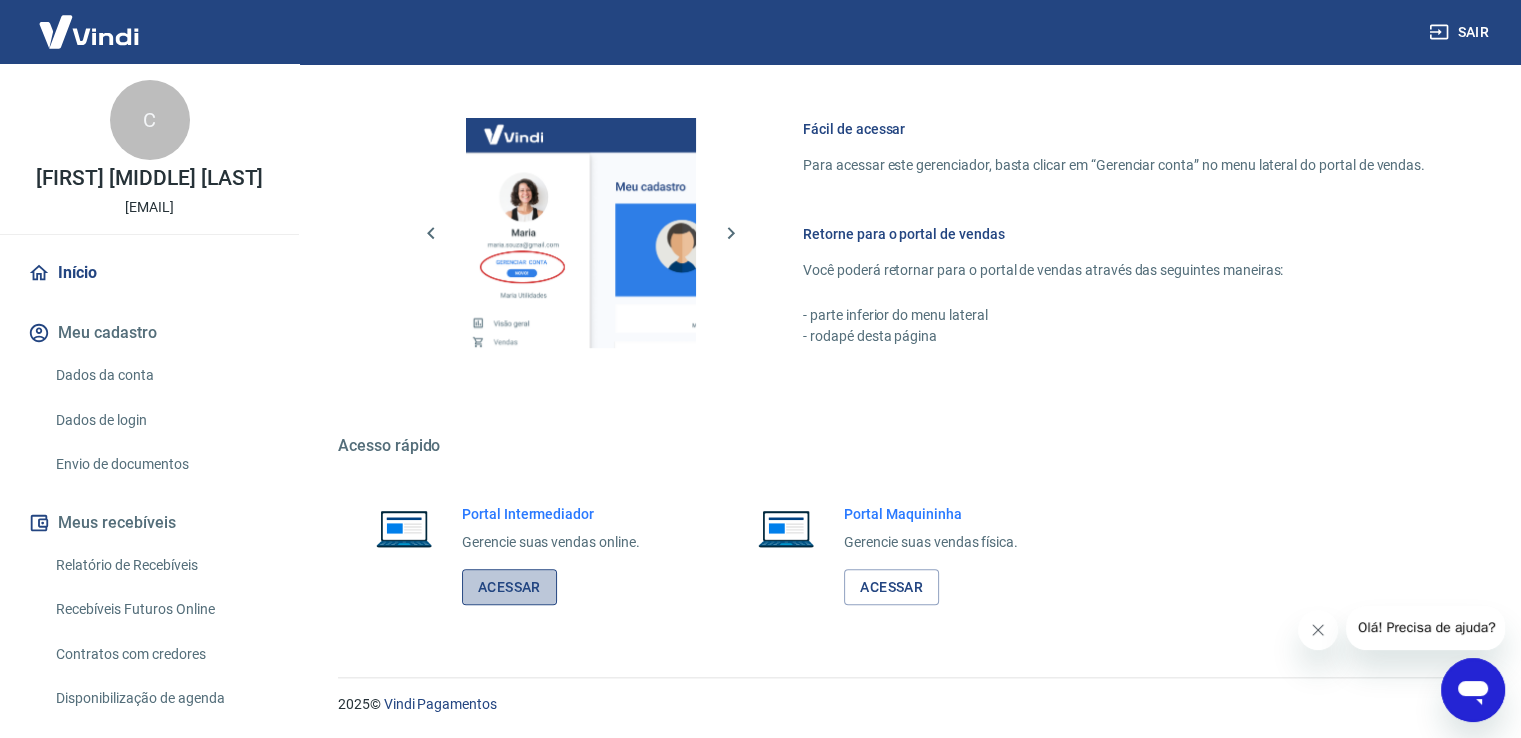click on "Acessar" at bounding box center (509, 587) 